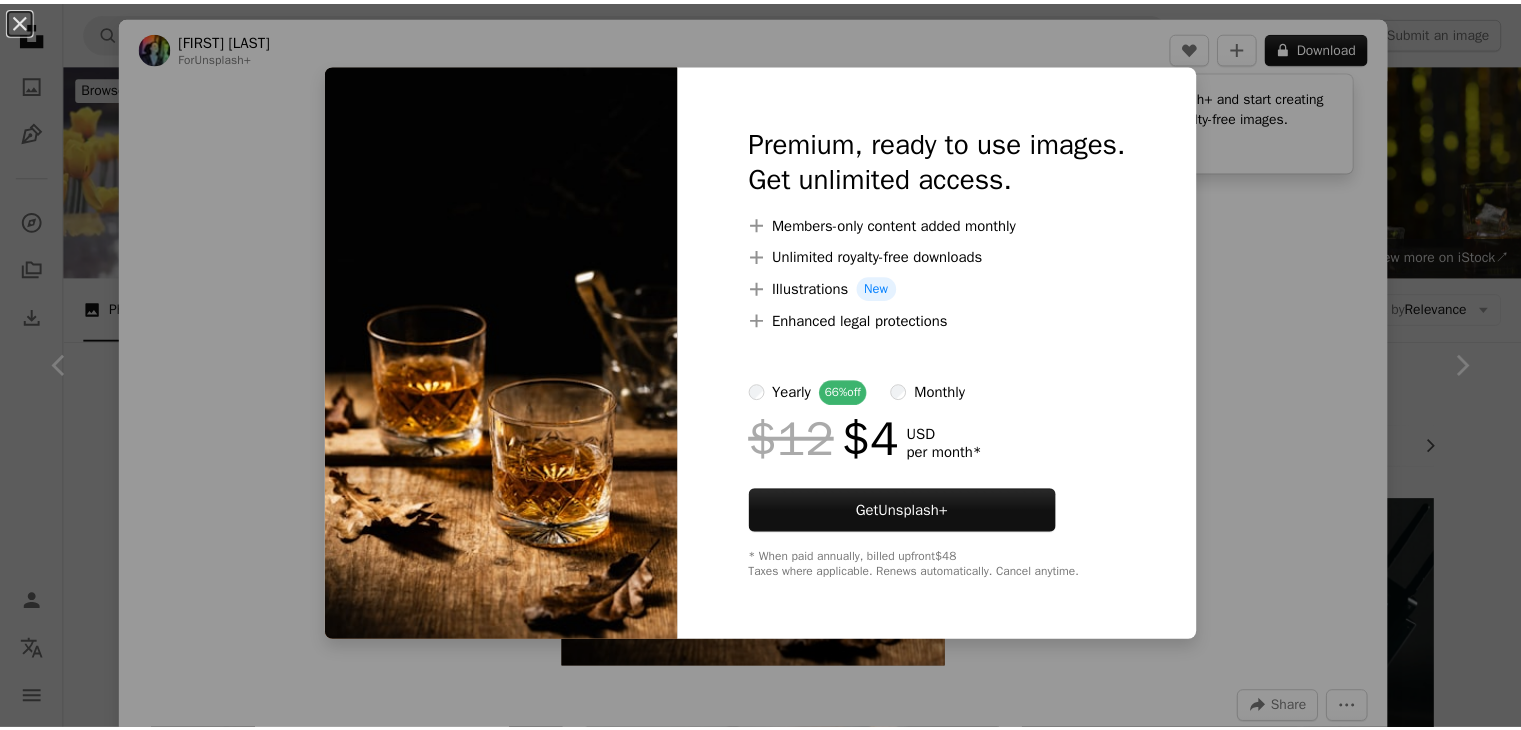 scroll, scrollTop: 700, scrollLeft: 0, axis: vertical 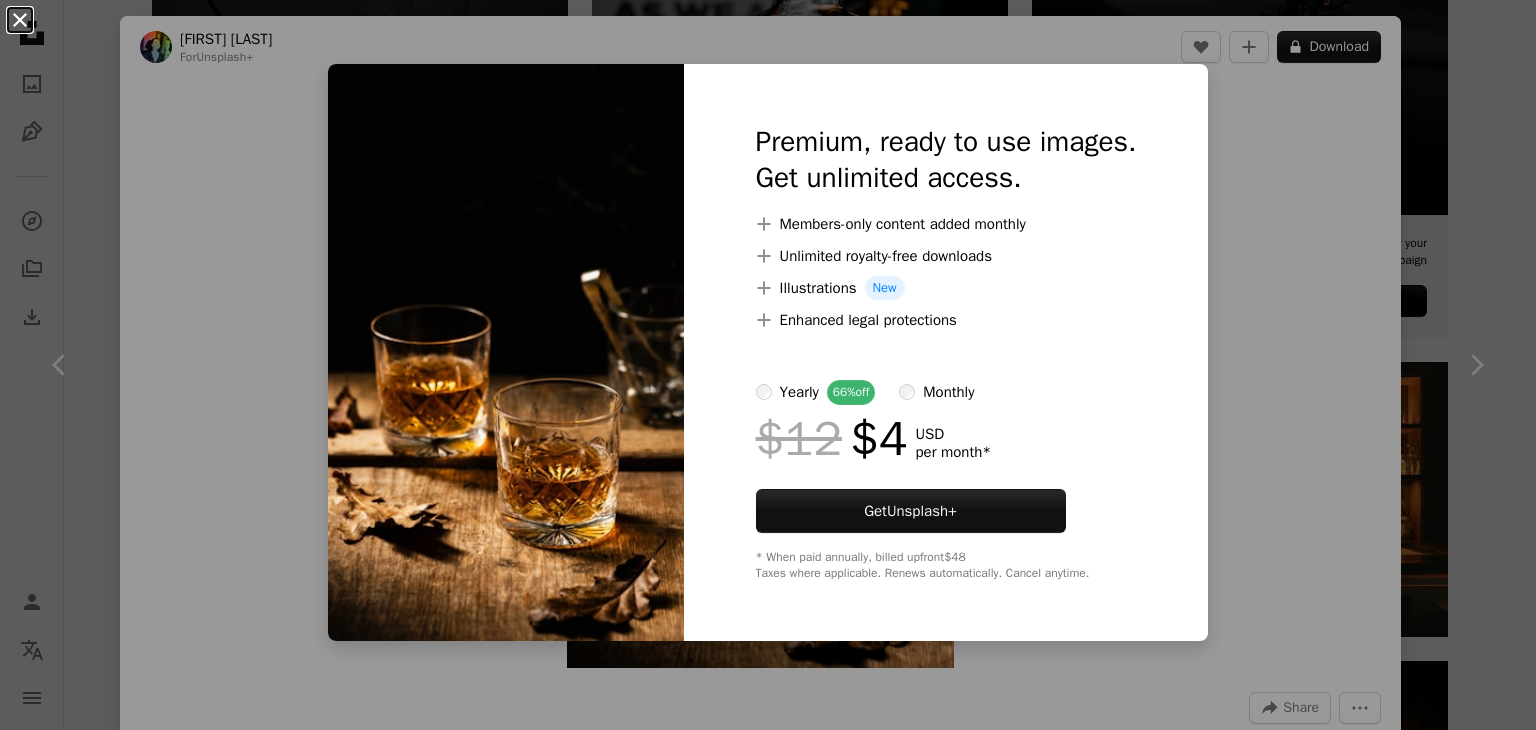 click on "An X shape" at bounding box center (20, 20) 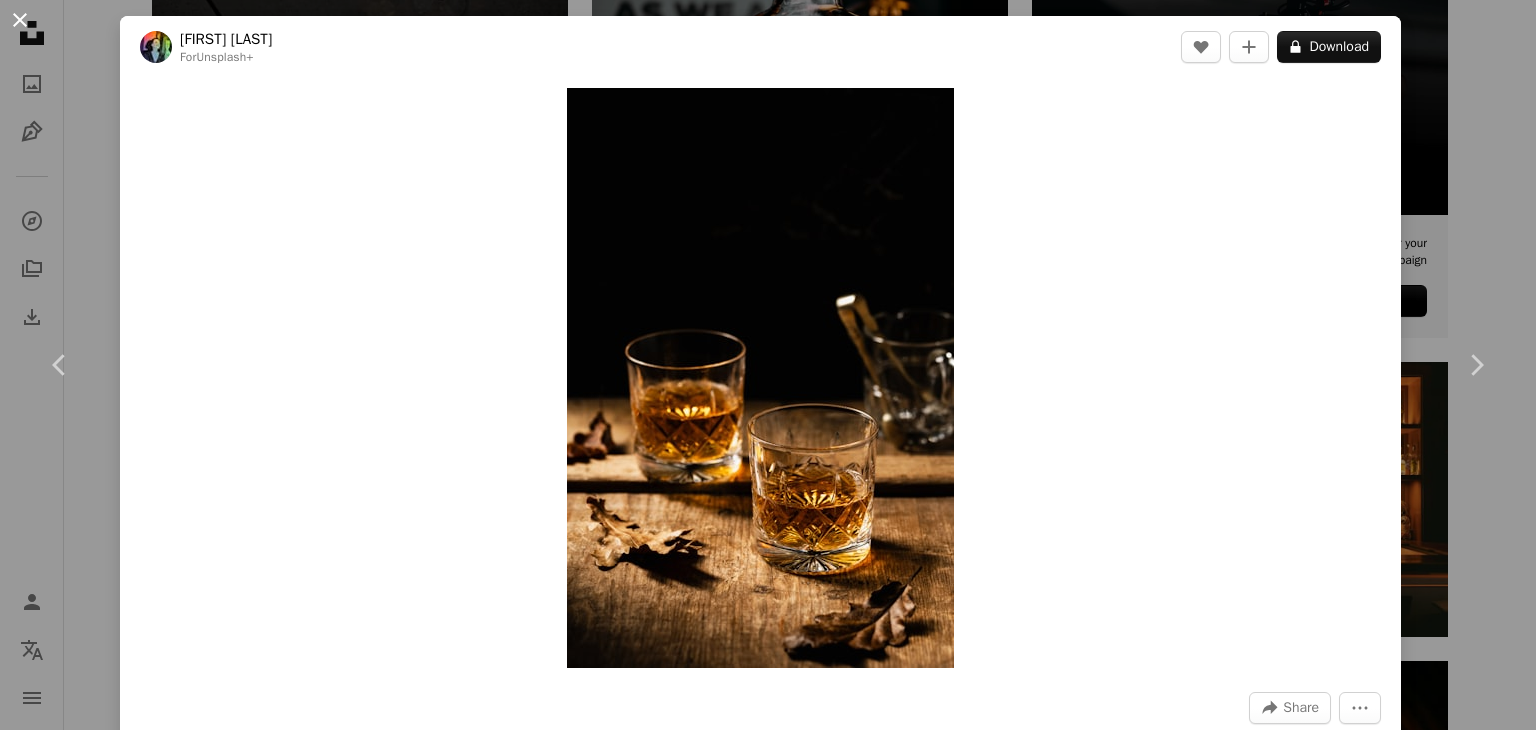 click on "An X shape" at bounding box center (20, 20) 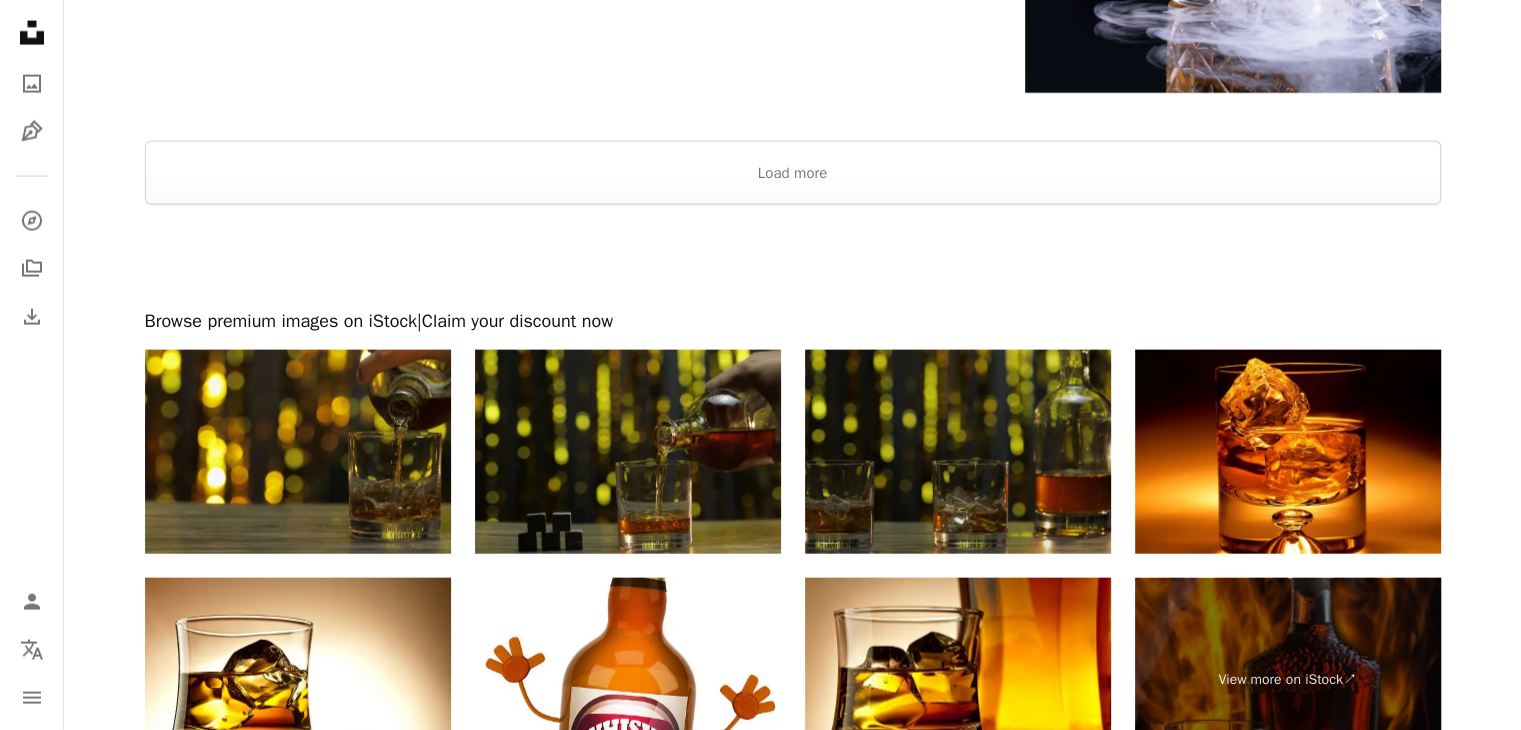 scroll, scrollTop: 4500, scrollLeft: 0, axis: vertical 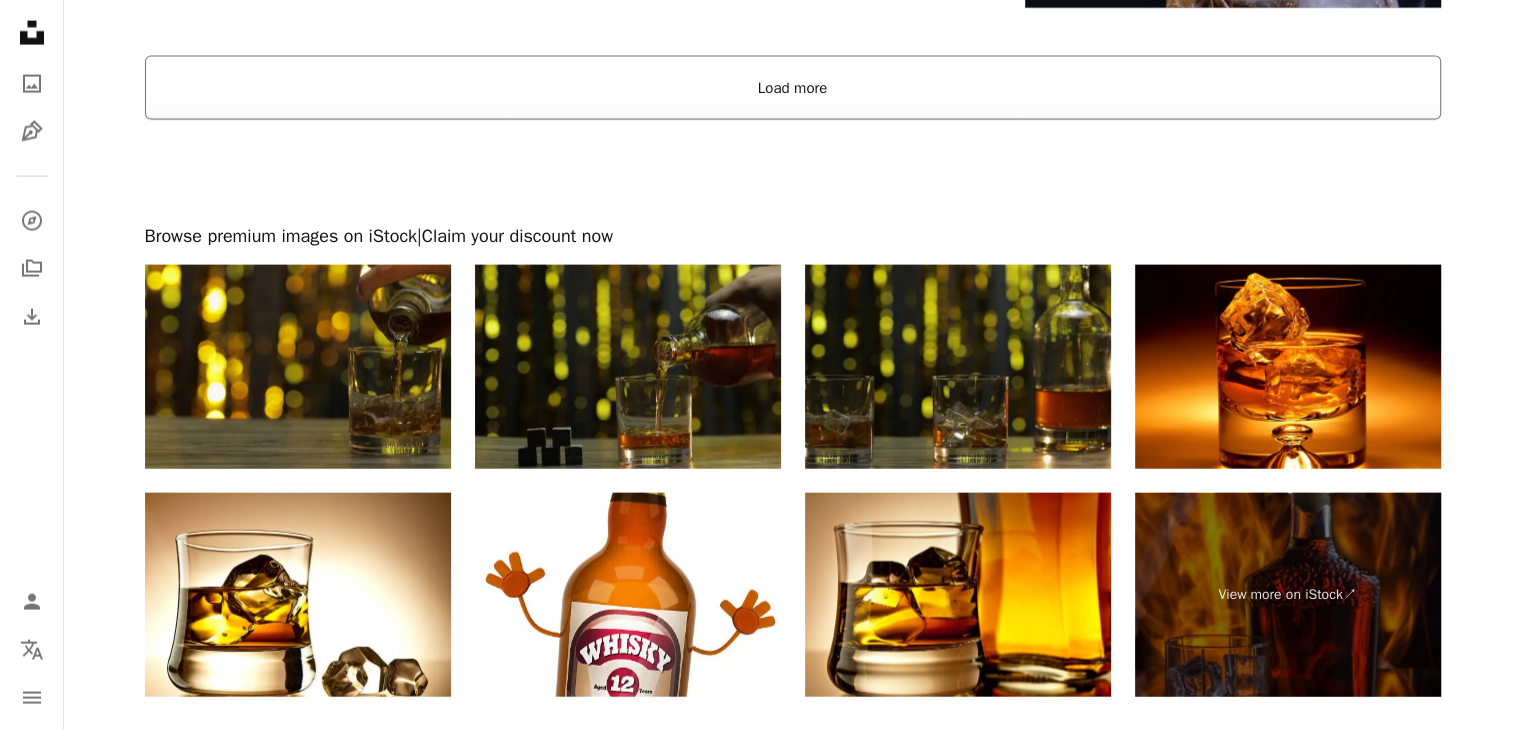 click on "Load more" at bounding box center [793, 88] 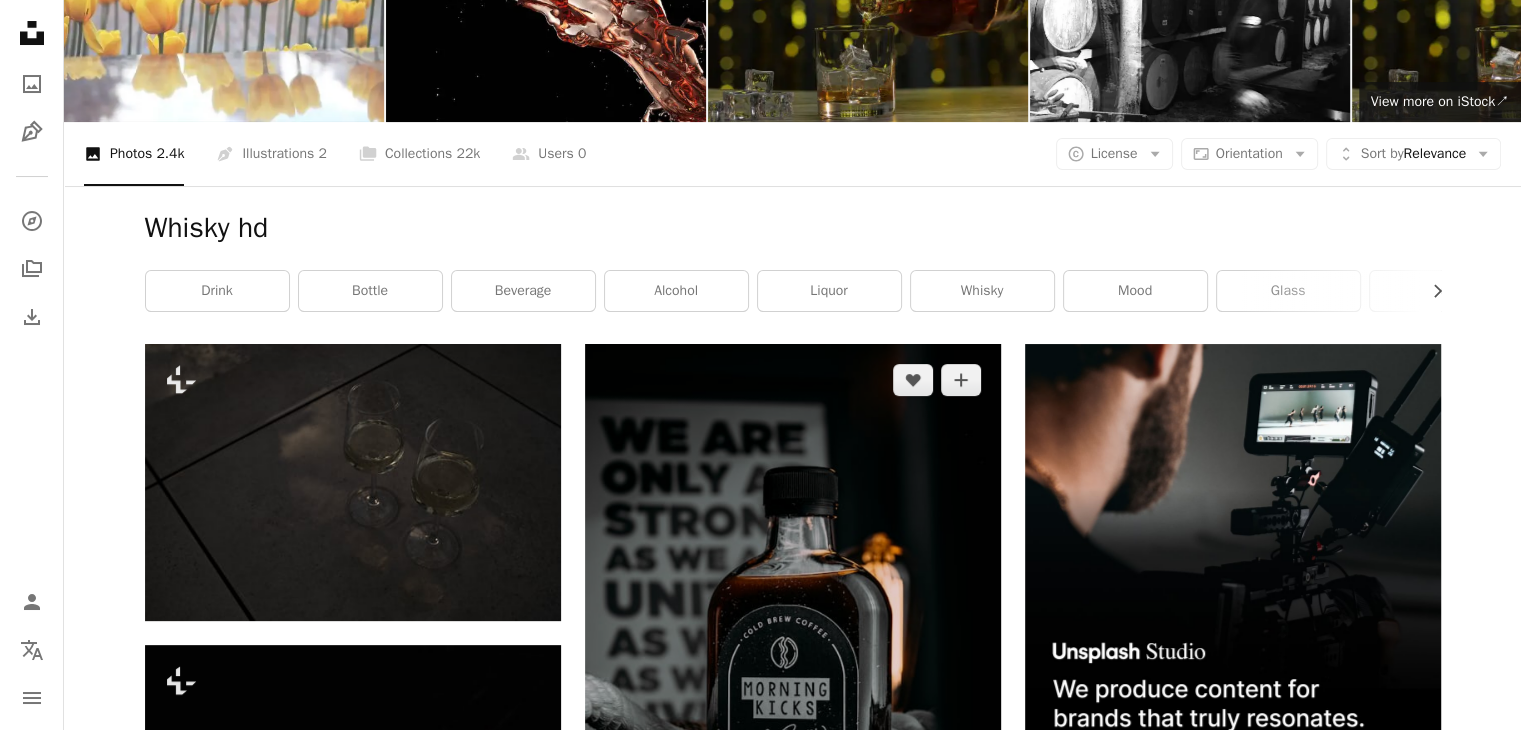 scroll, scrollTop: 0, scrollLeft: 0, axis: both 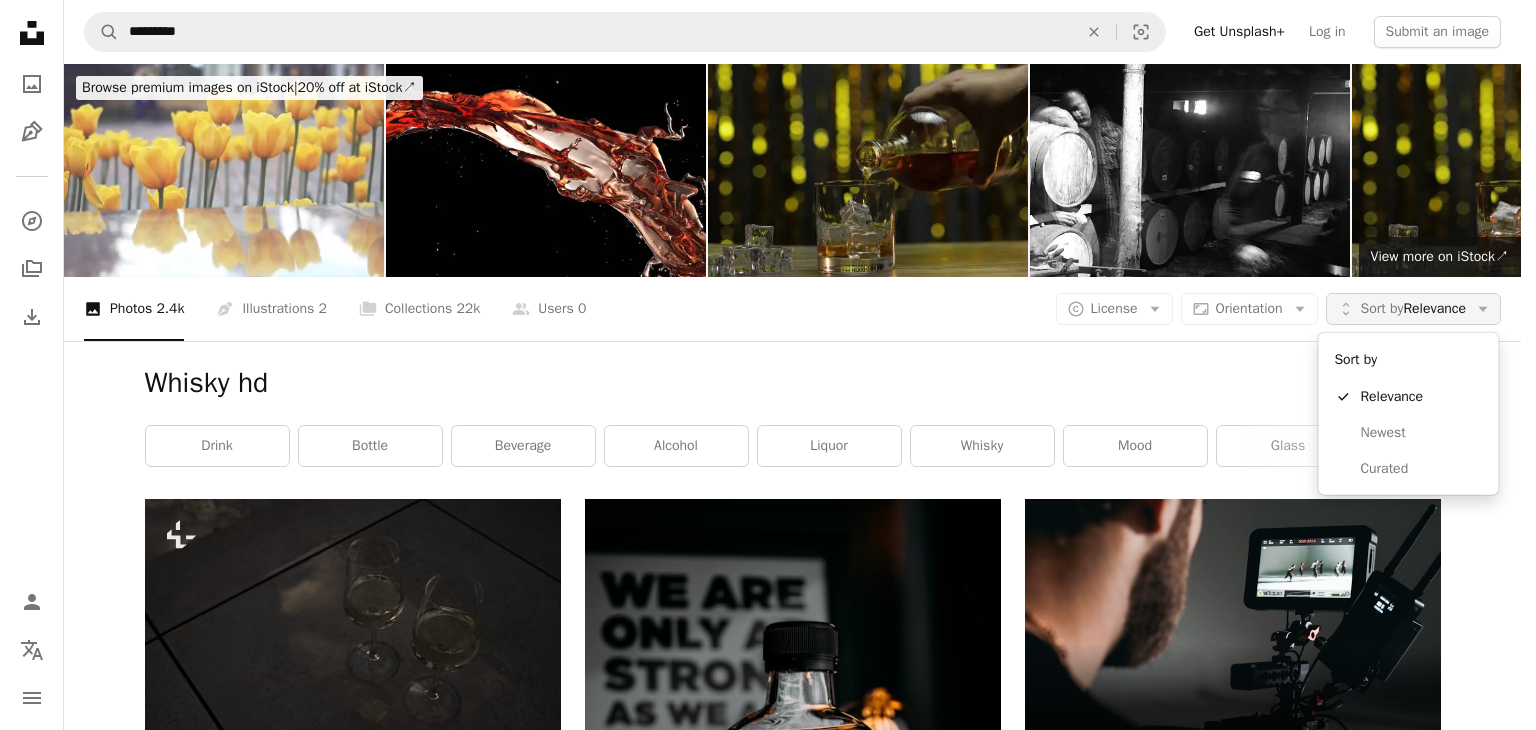 click on "Arrow down" 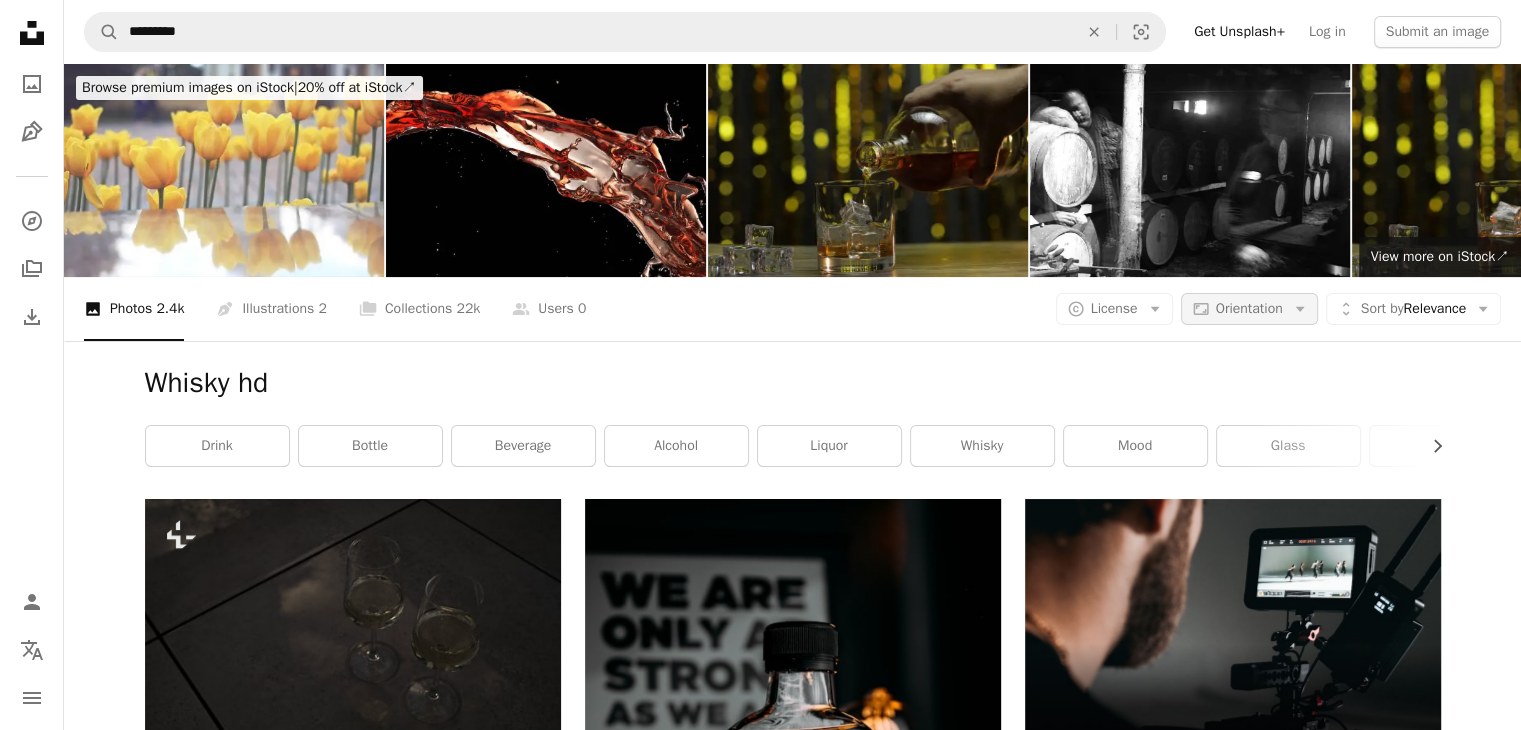 click on "Arrow down" 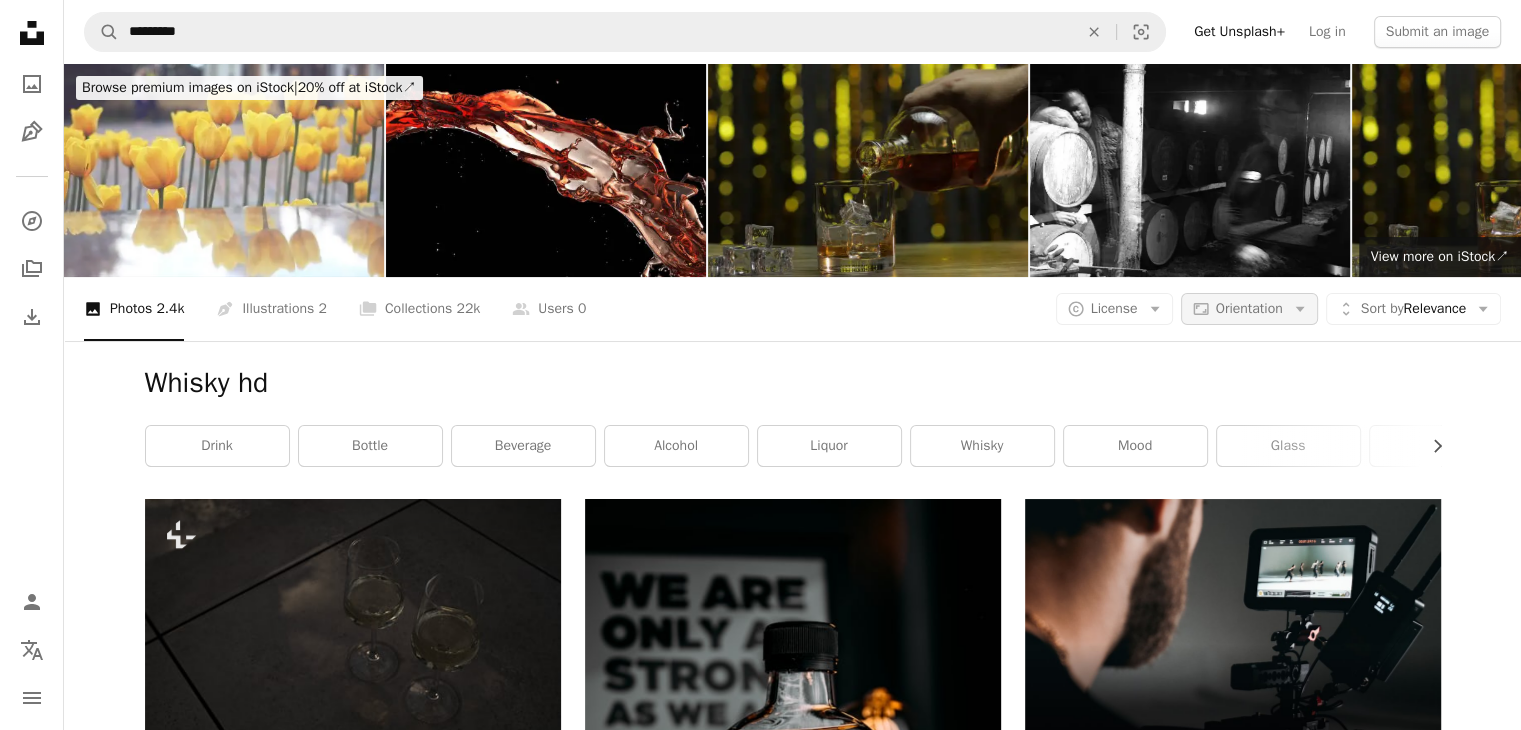 click on "Arrow down" 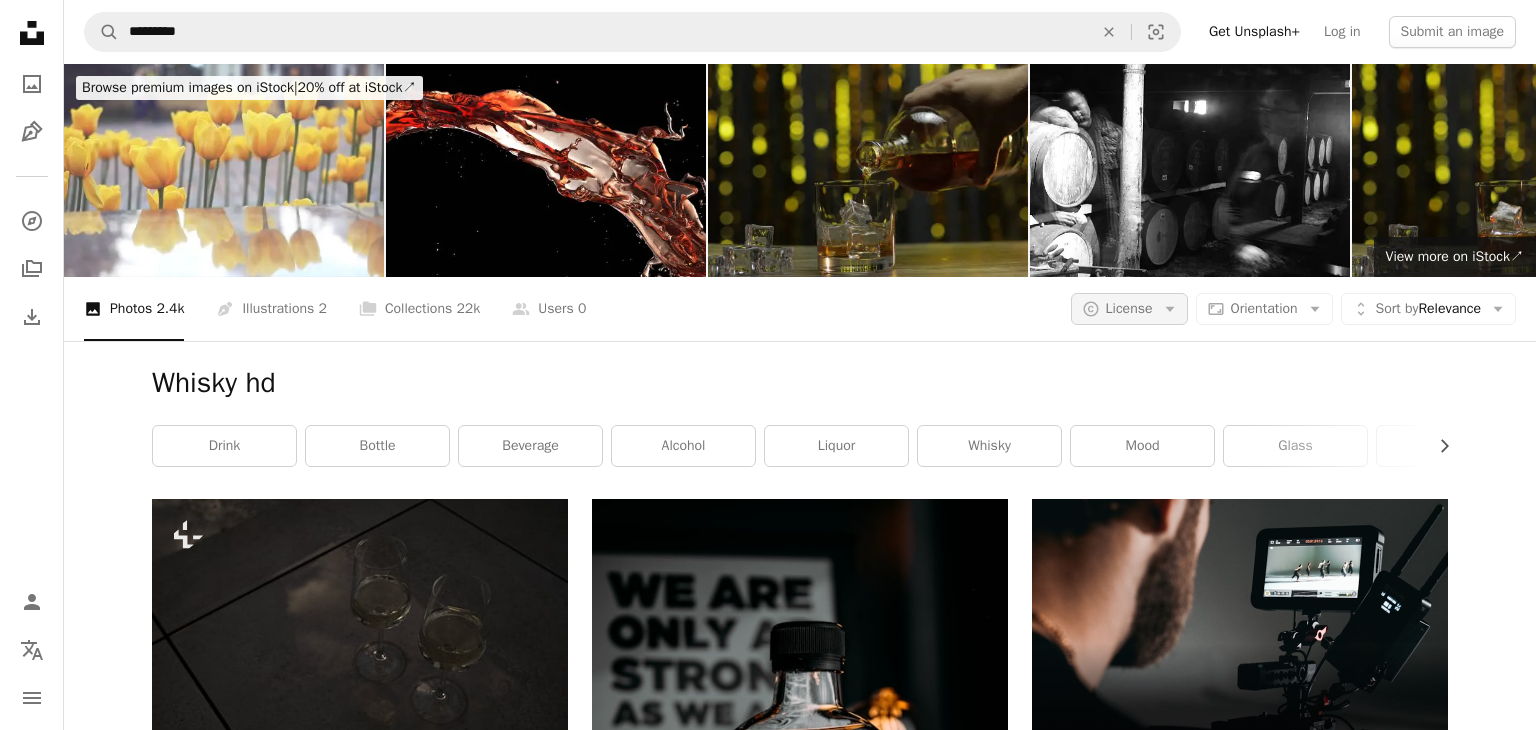 click on "Arrow down" 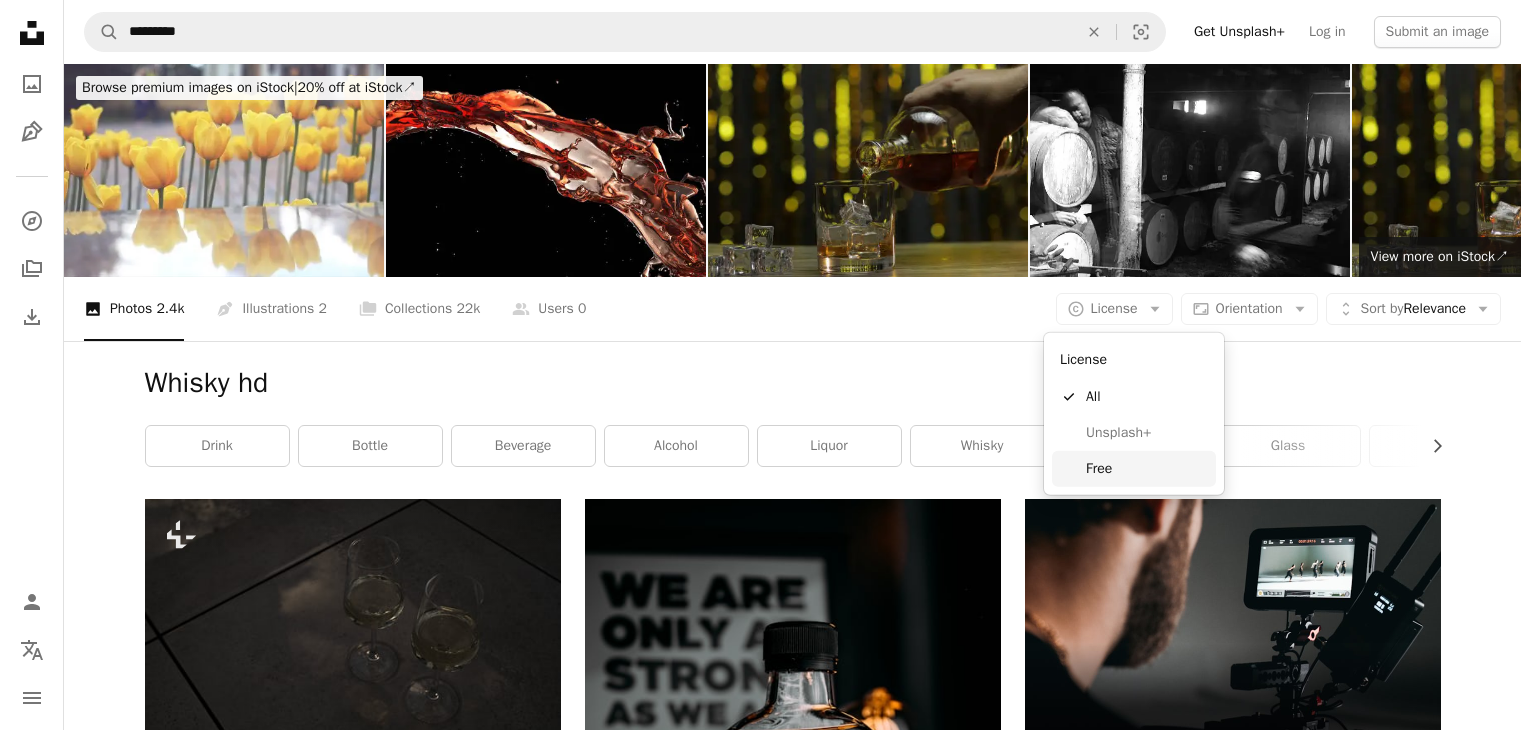 click on "Free" at bounding box center (1147, 469) 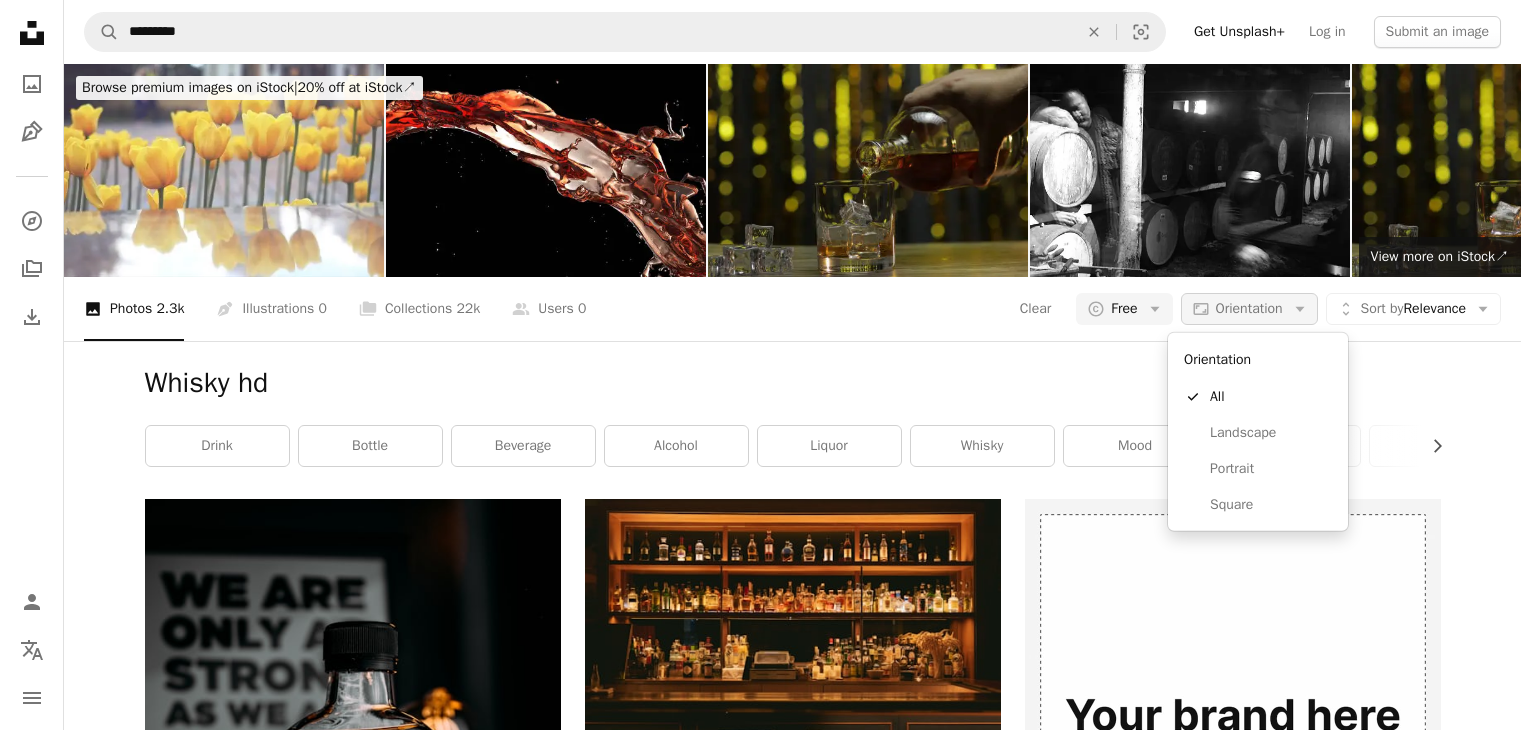 click on "Arrow down" 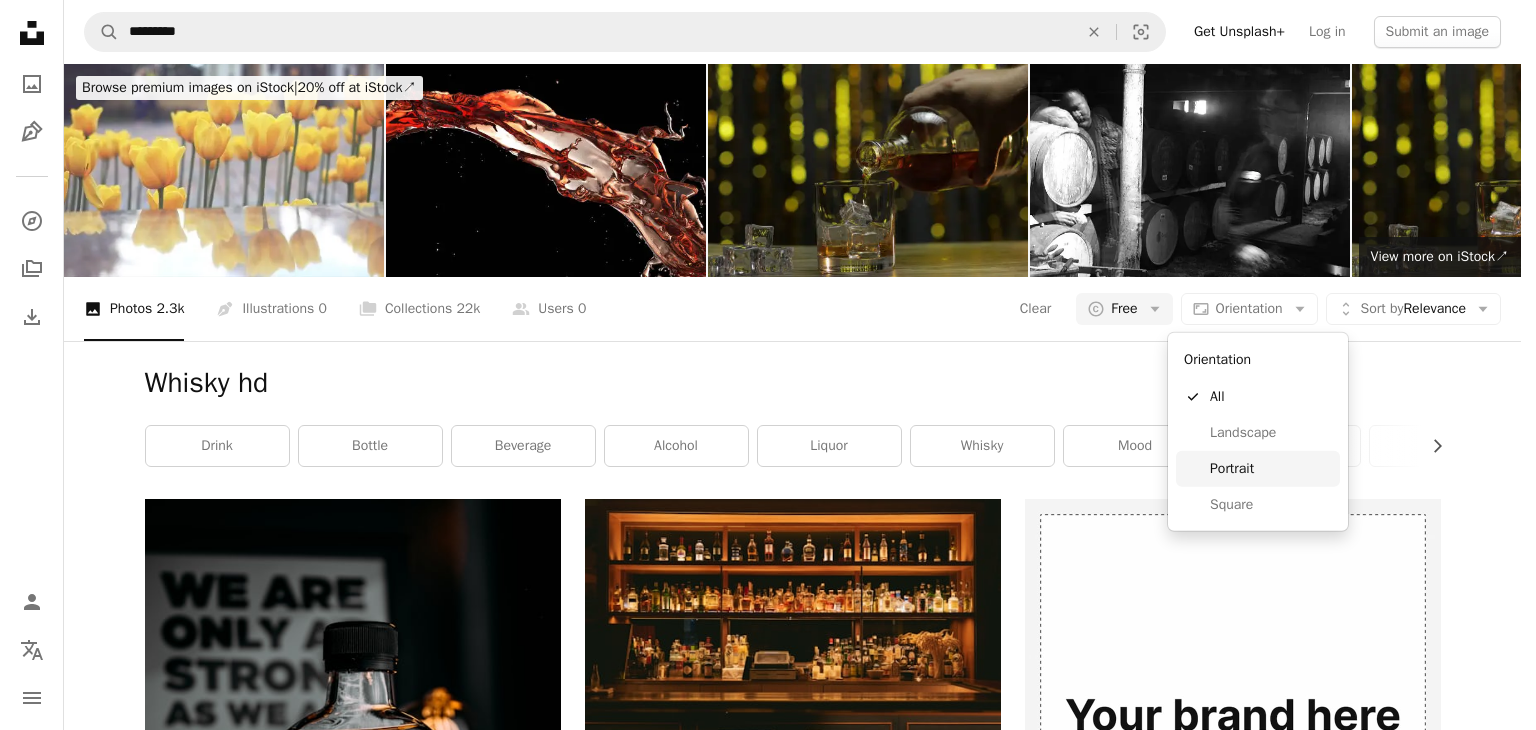 click on "Portrait" at bounding box center (1271, 469) 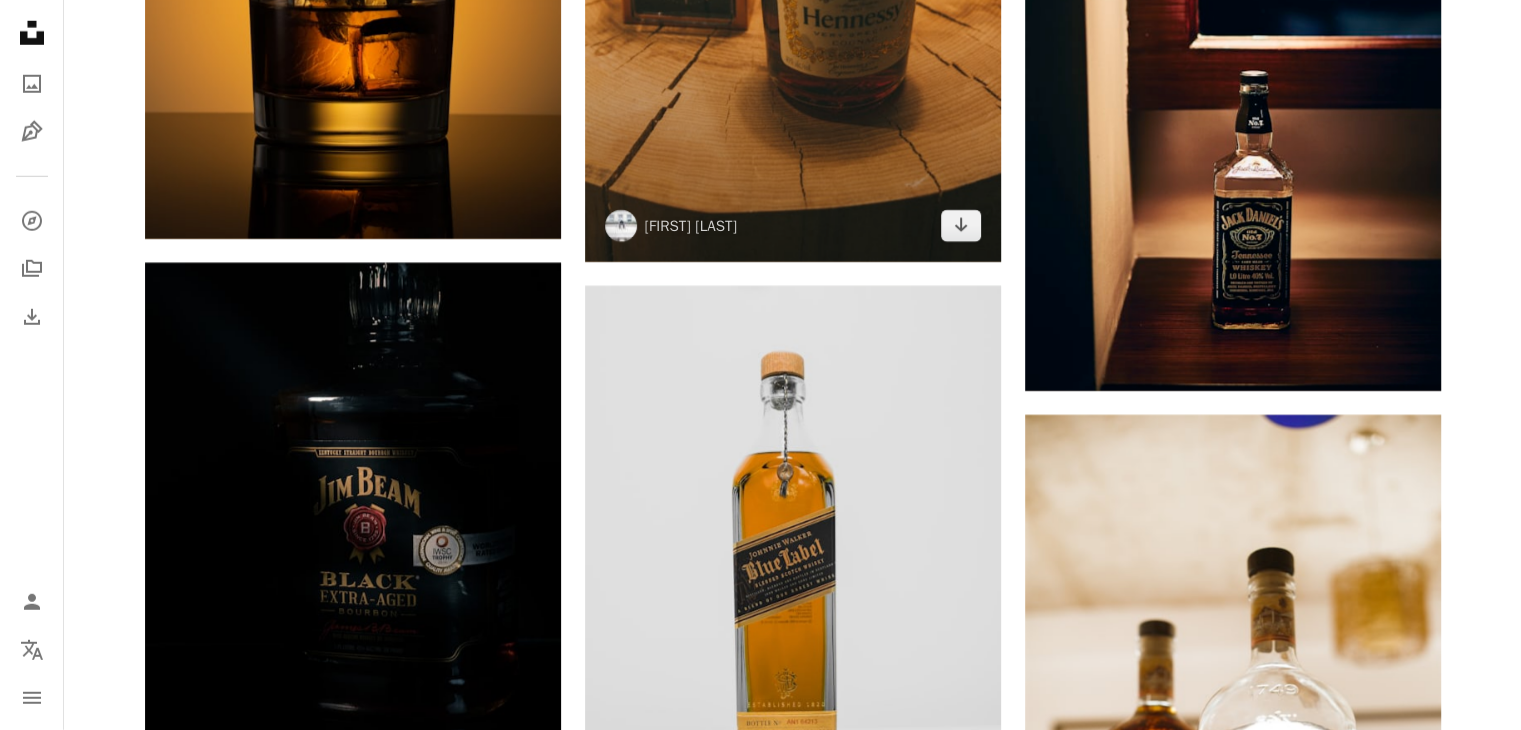 scroll, scrollTop: 5400, scrollLeft: 0, axis: vertical 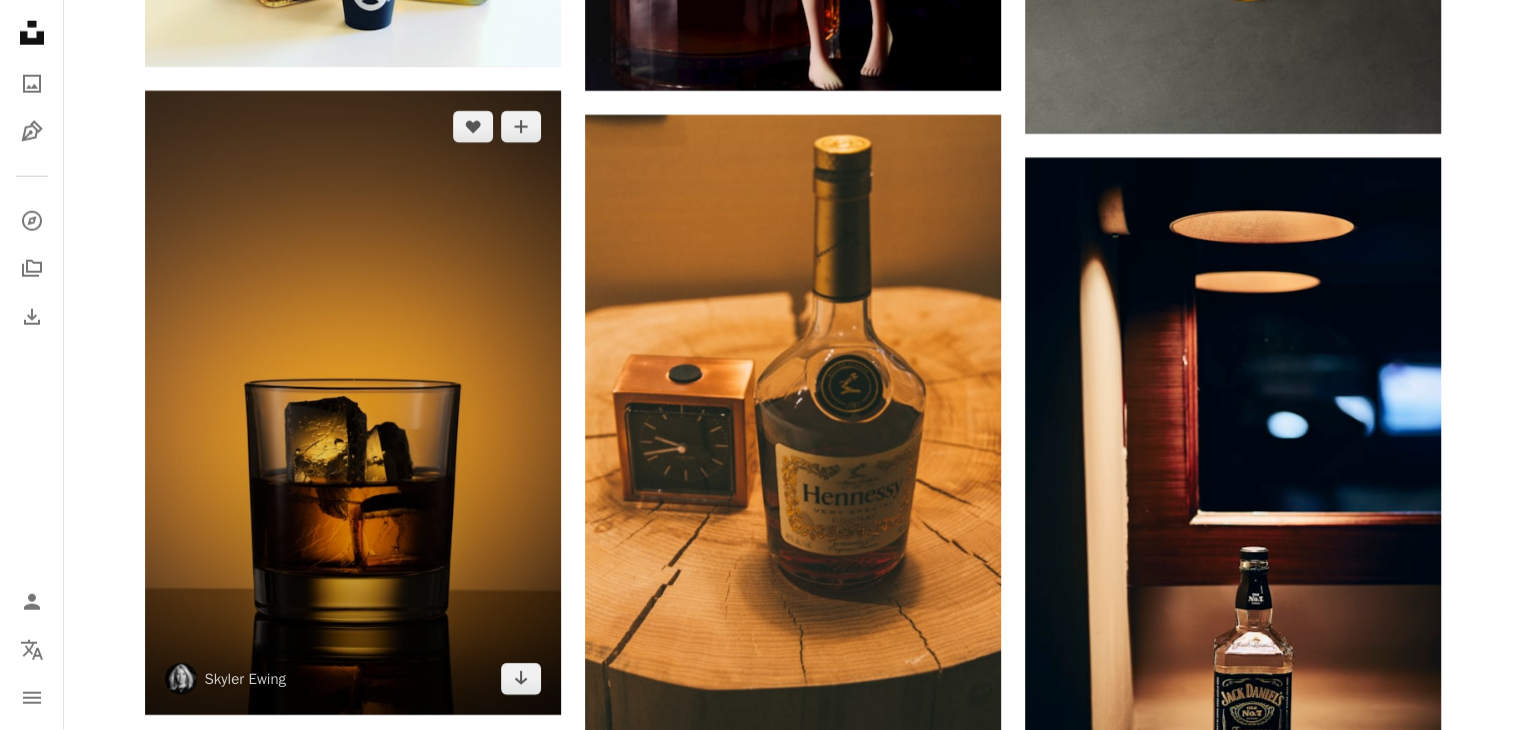 click at bounding box center [353, 403] 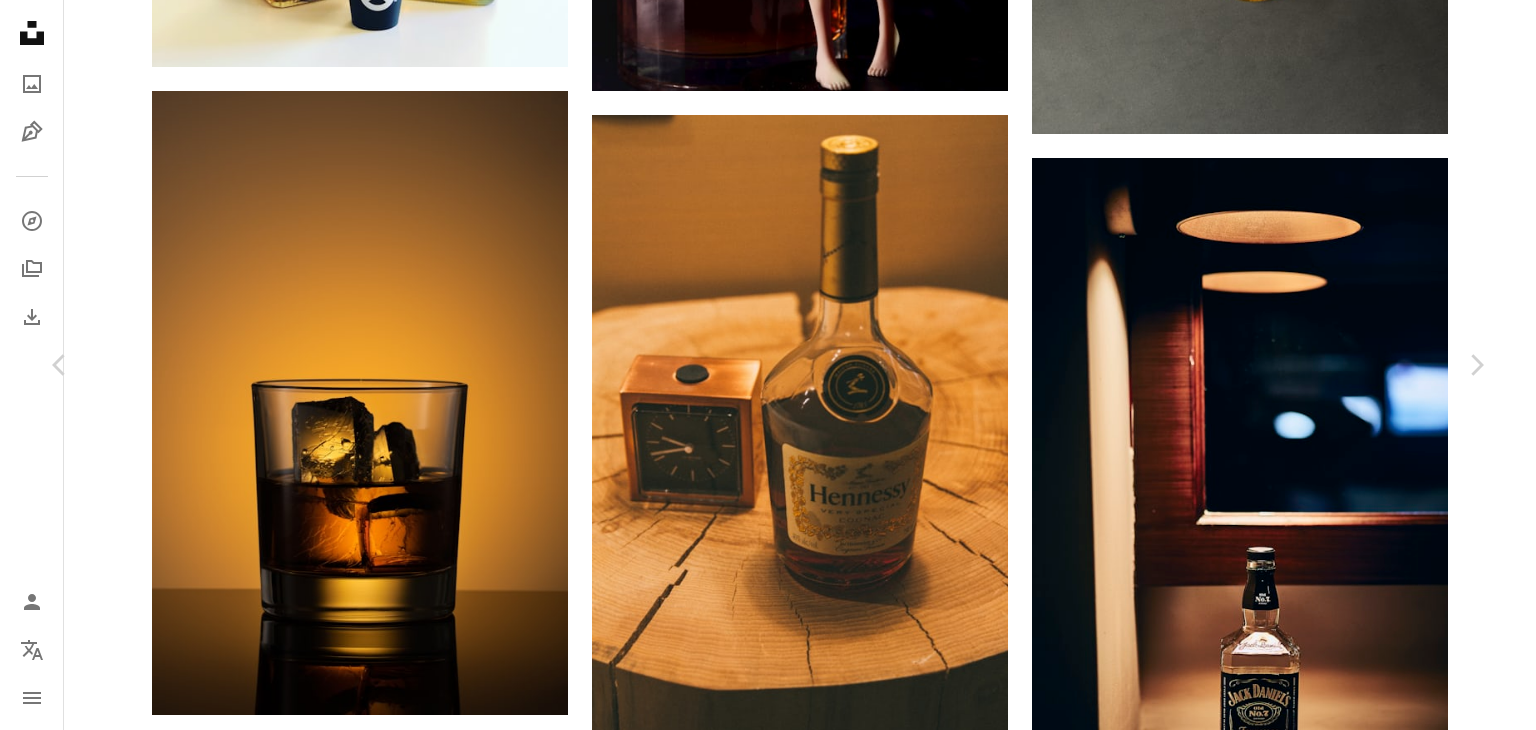 click on "Chevron down" 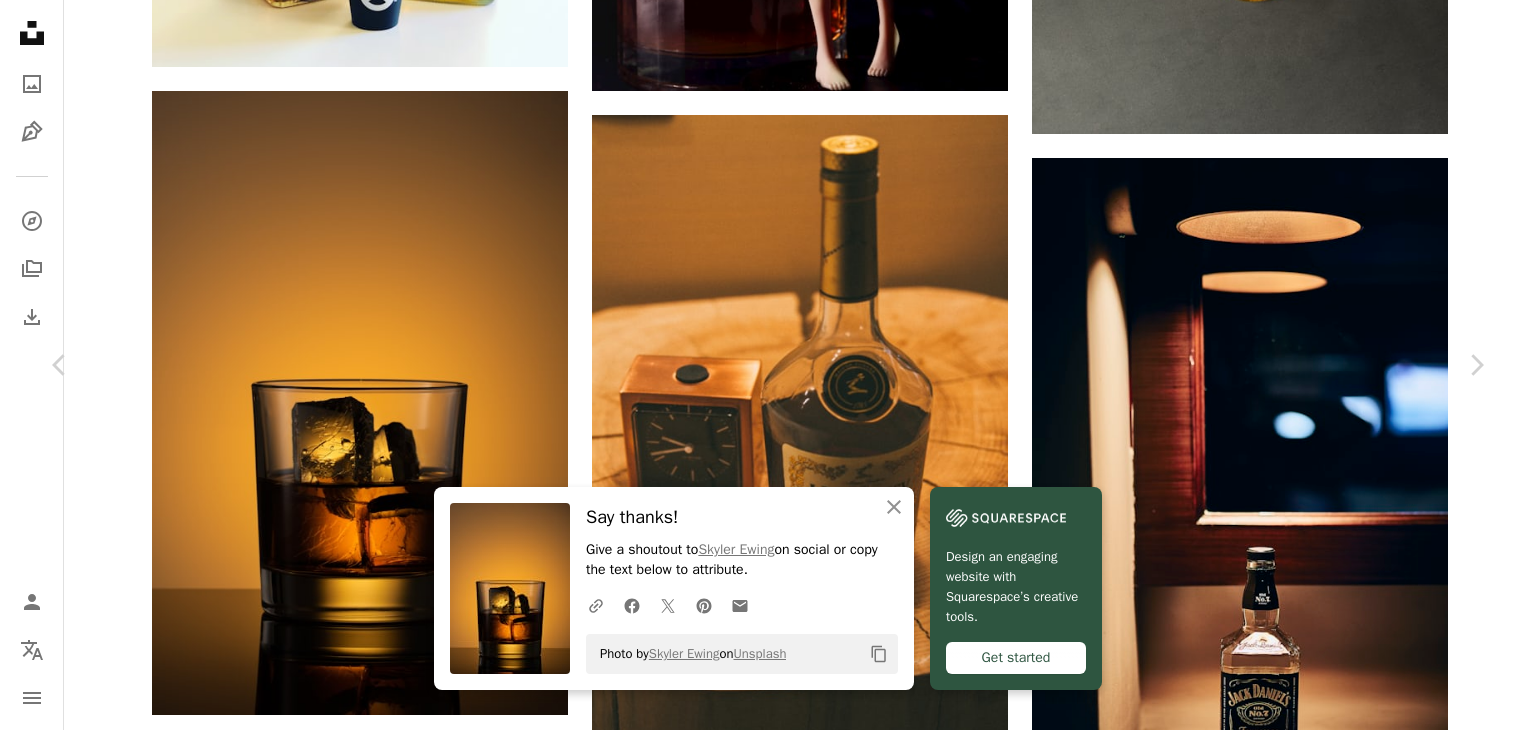 click on "An X shape" at bounding box center [20, 20] 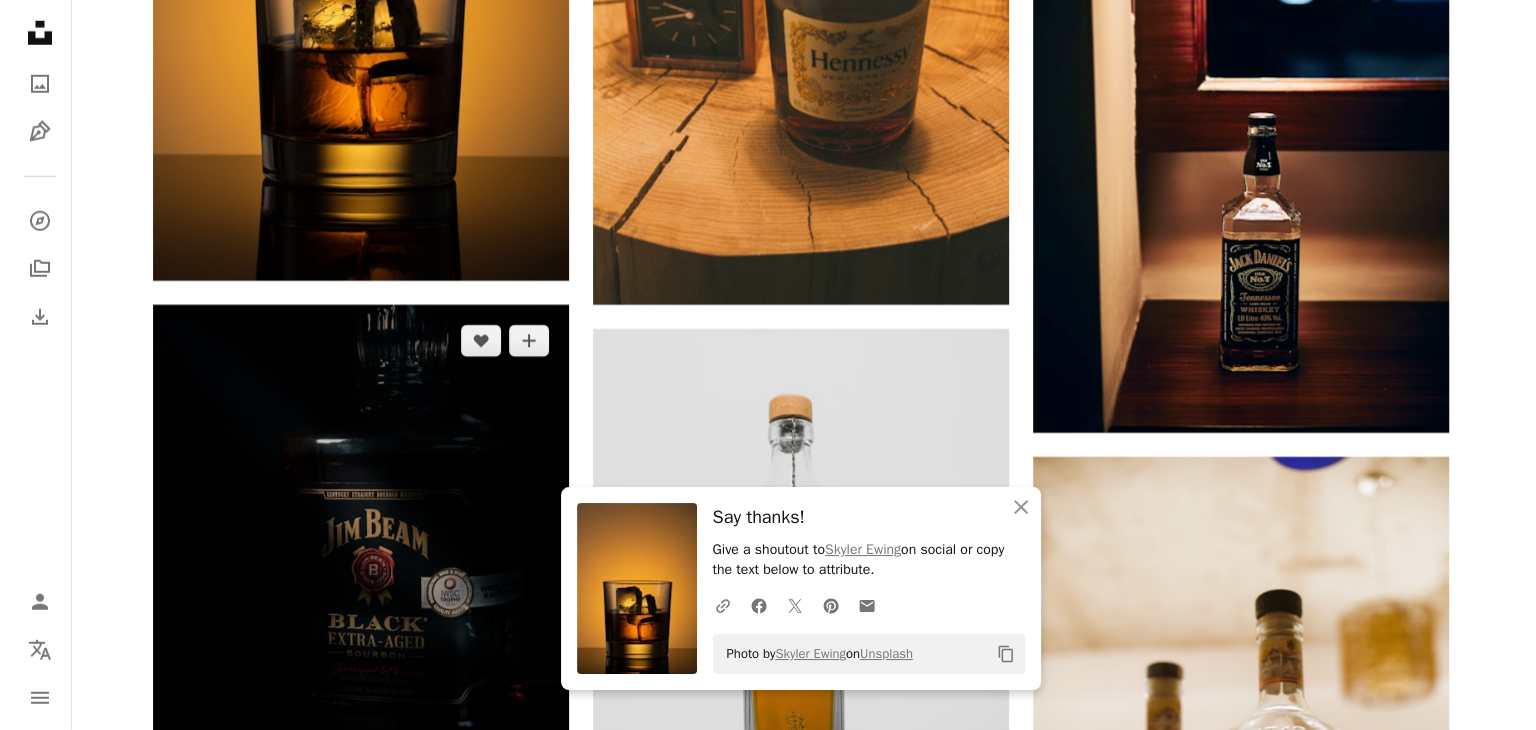 scroll, scrollTop: 5800, scrollLeft: 0, axis: vertical 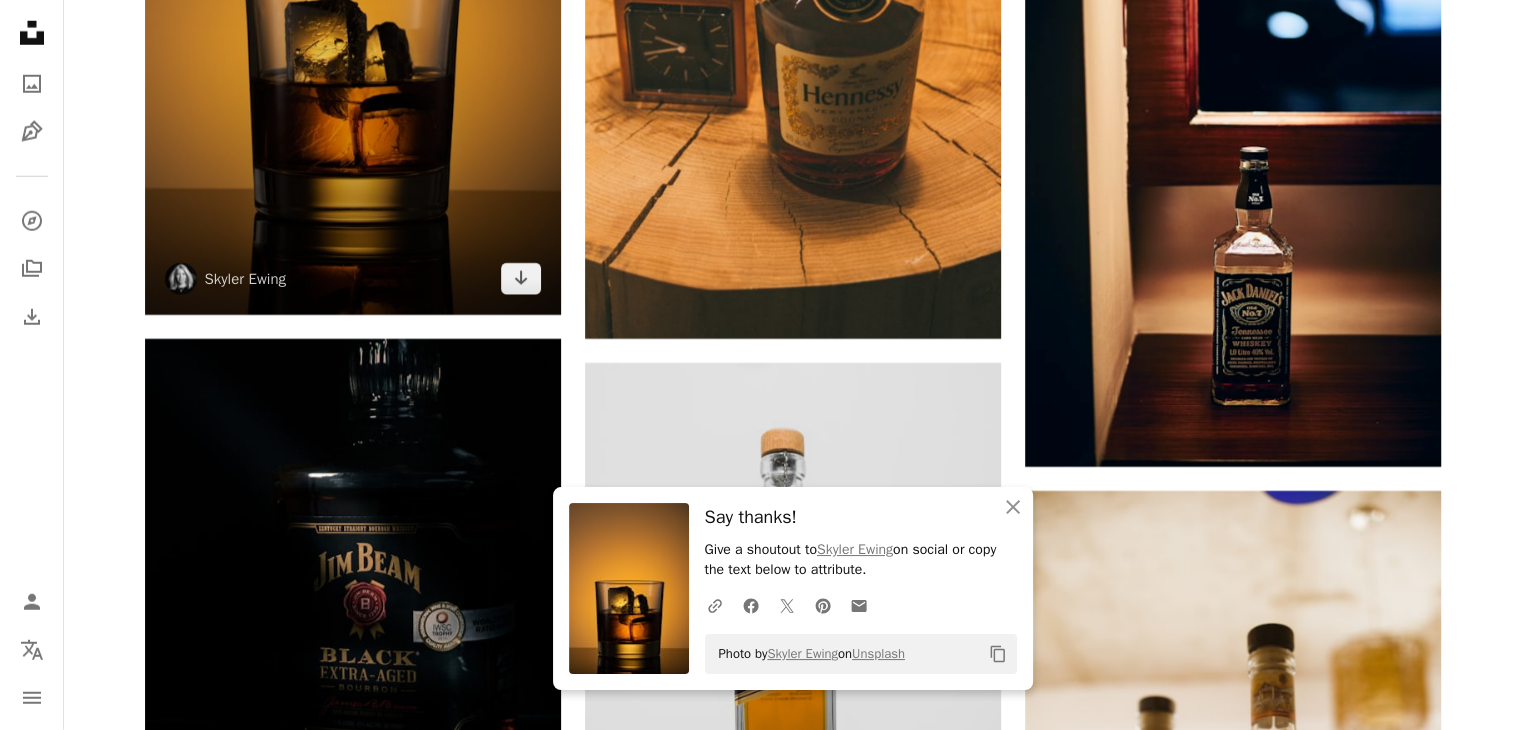 click at bounding box center (353, 3) 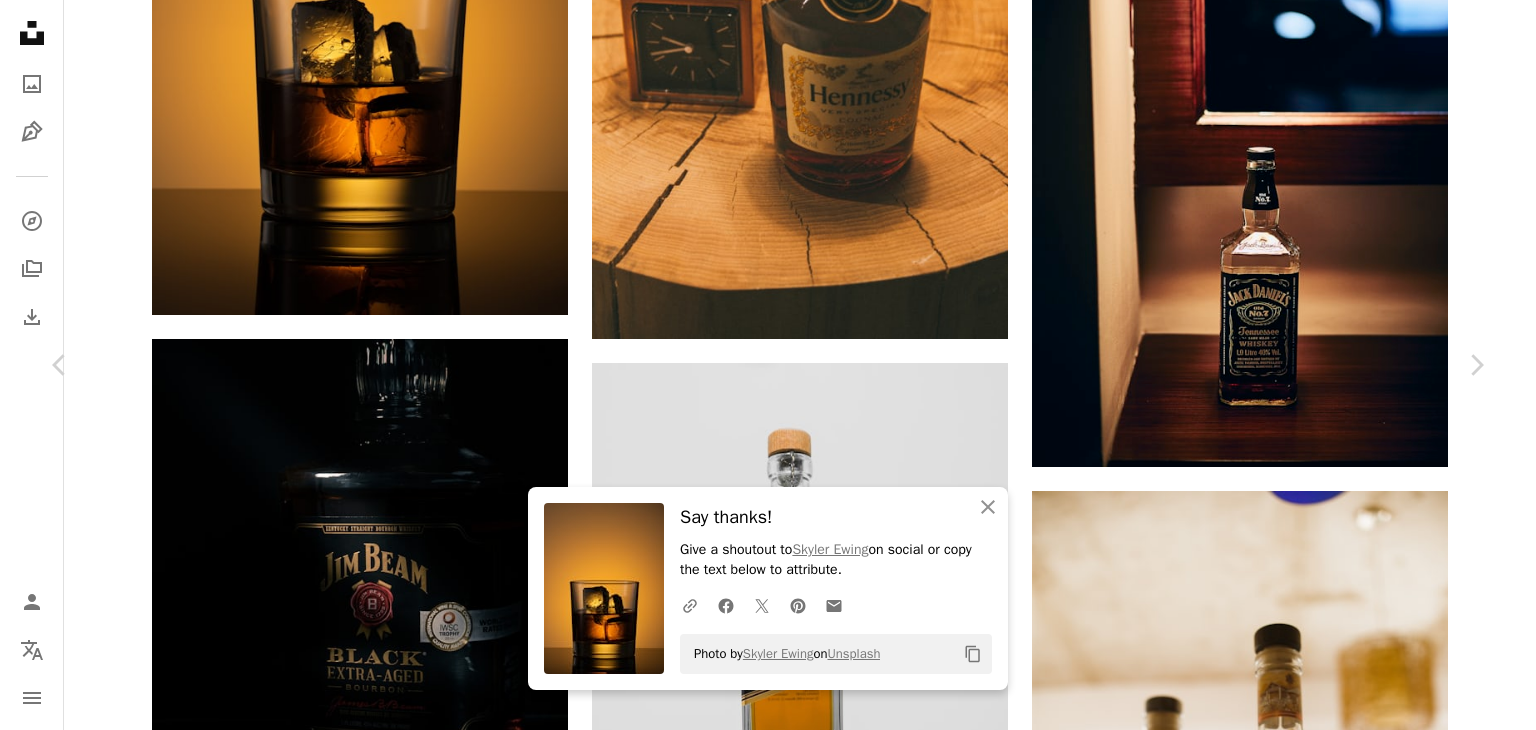 scroll, scrollTop: 2700, scrollLeft: 0, axis: vertical 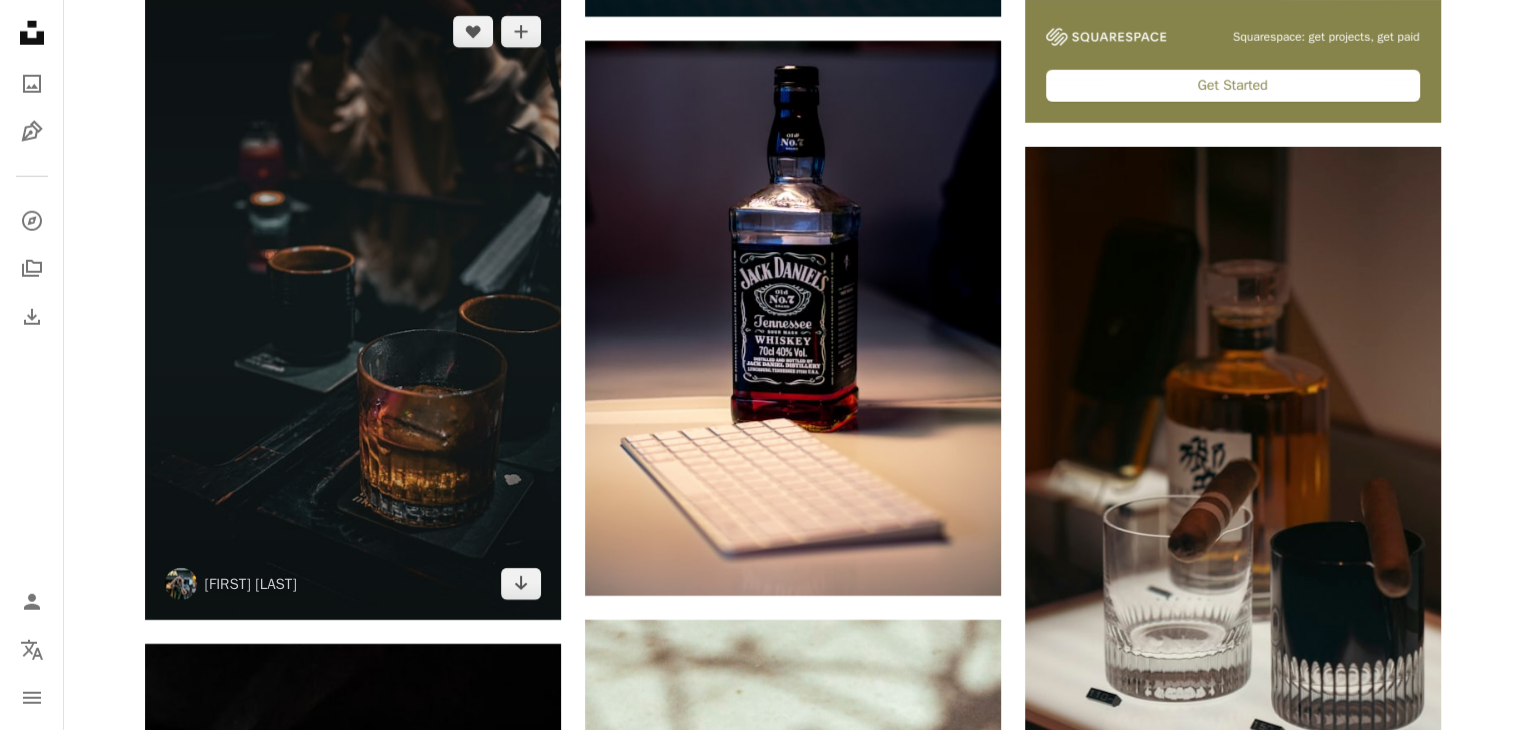 click at bounding box center [353, 308] 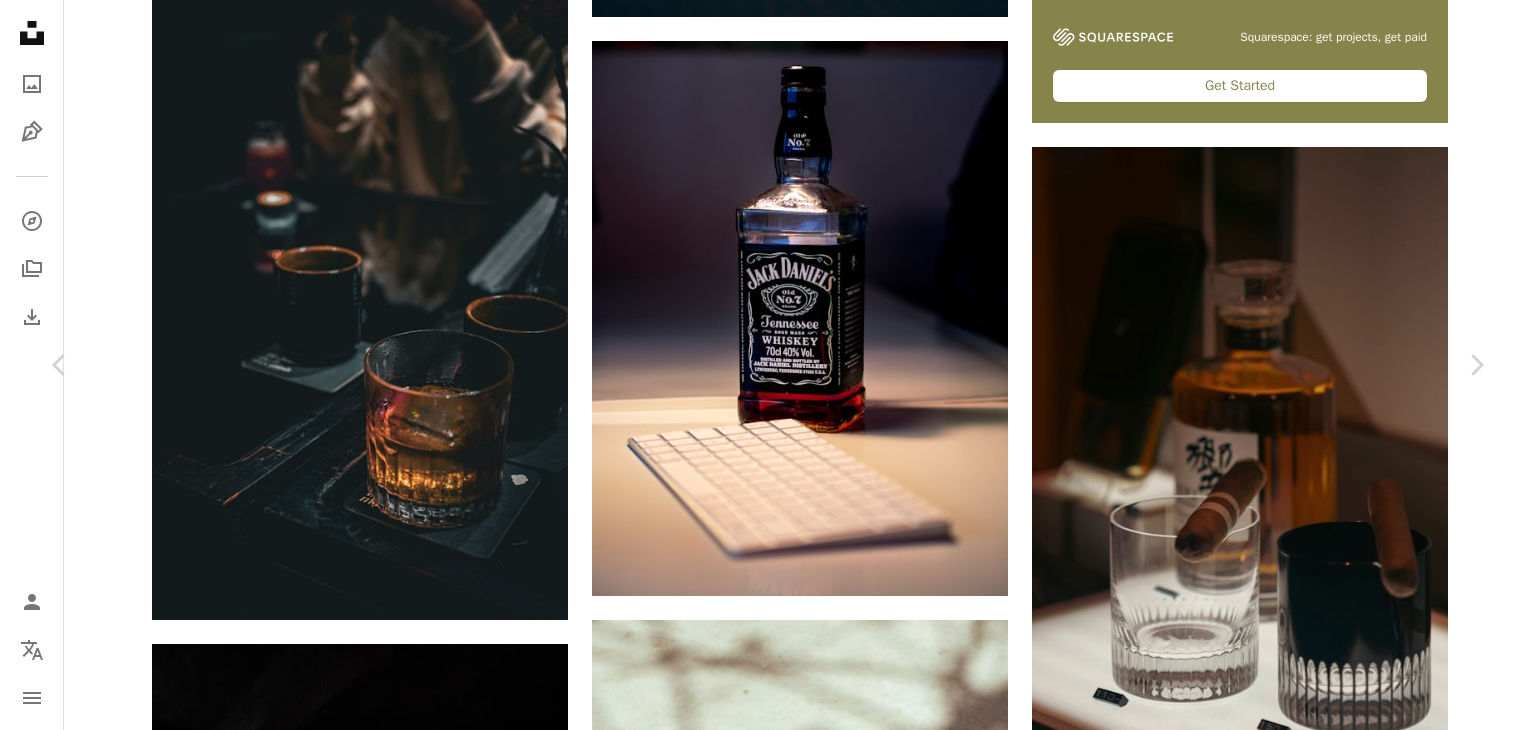 click on "Chevron down" 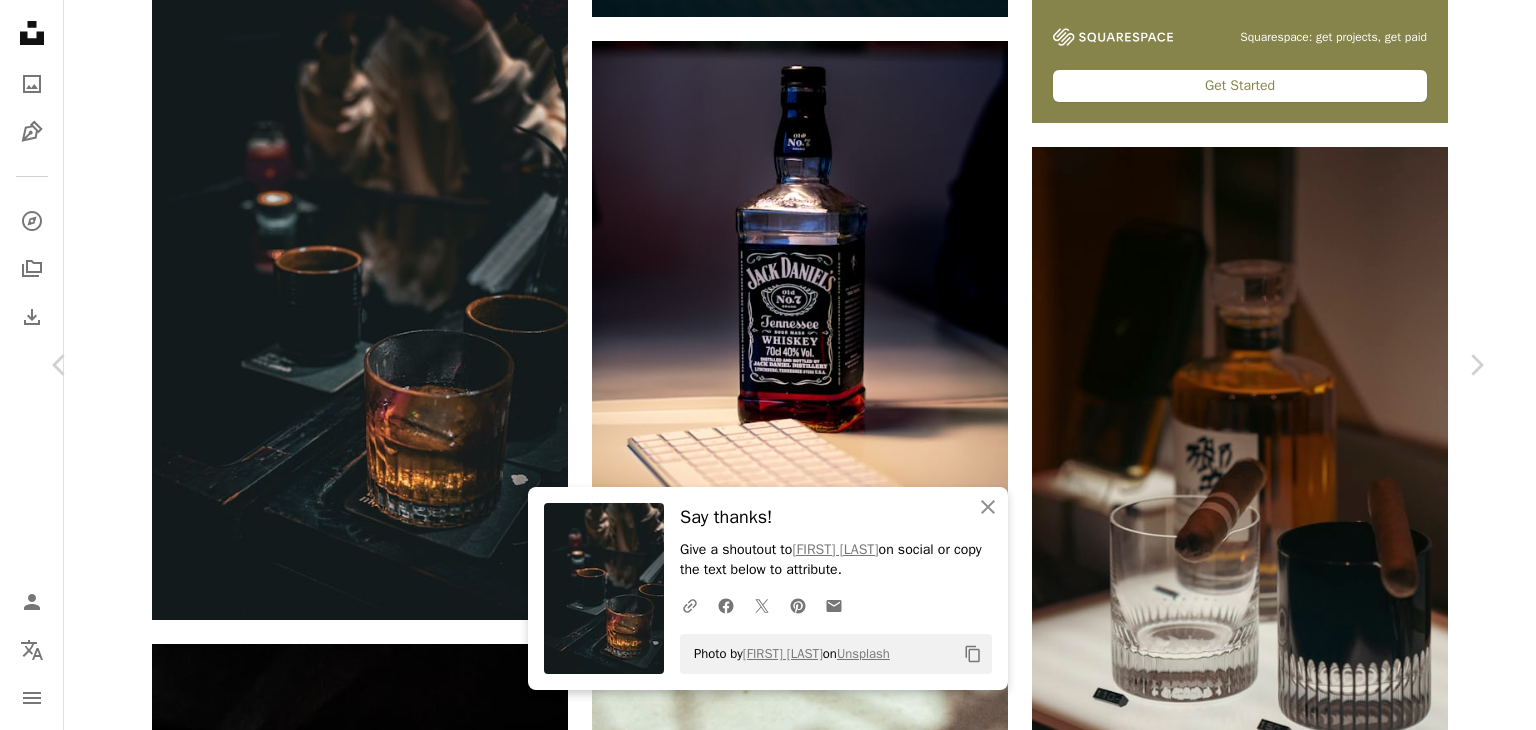 click on "An X shape" at bounding box center (20, 20) 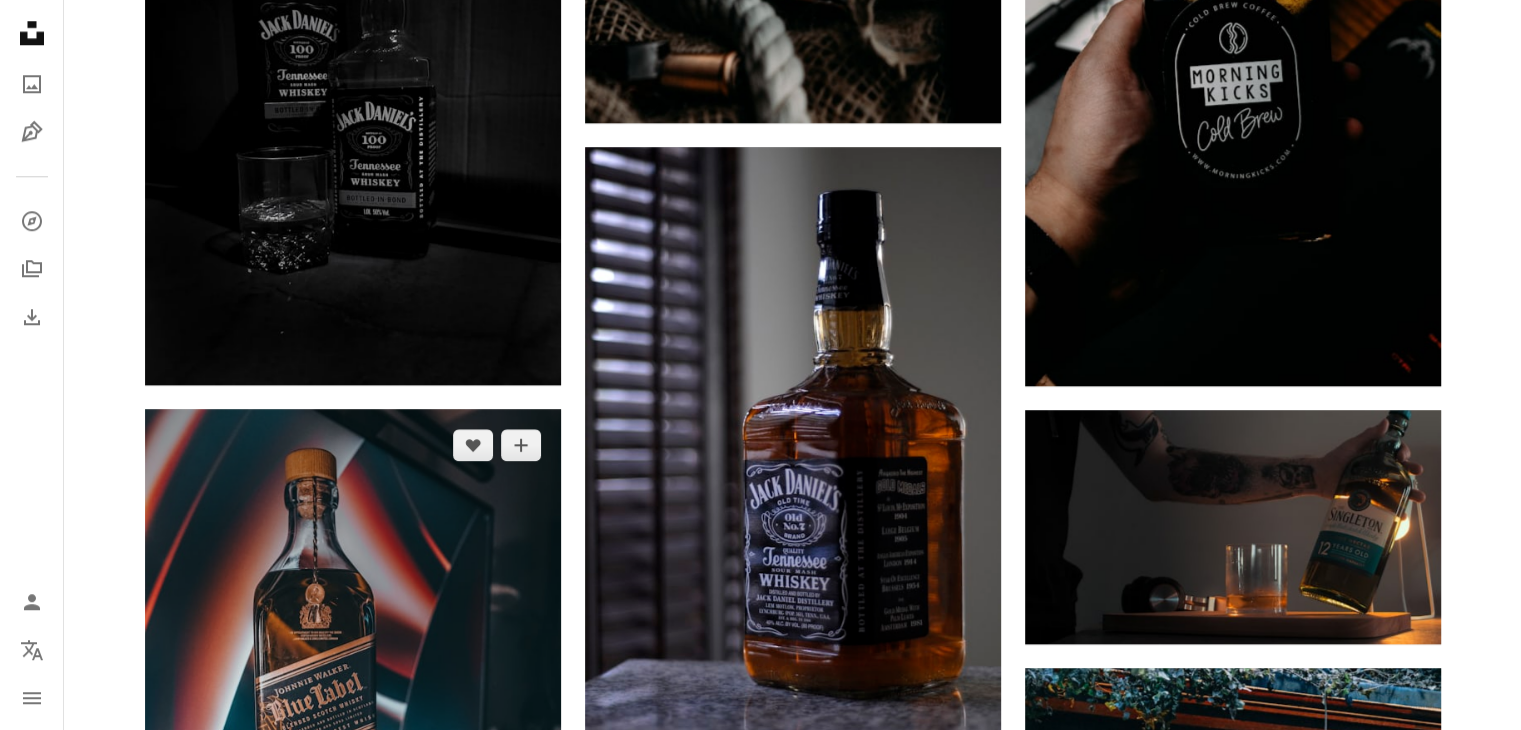 scroll, scrollTop: 2400, scrollLeft: 0, axis: vertical 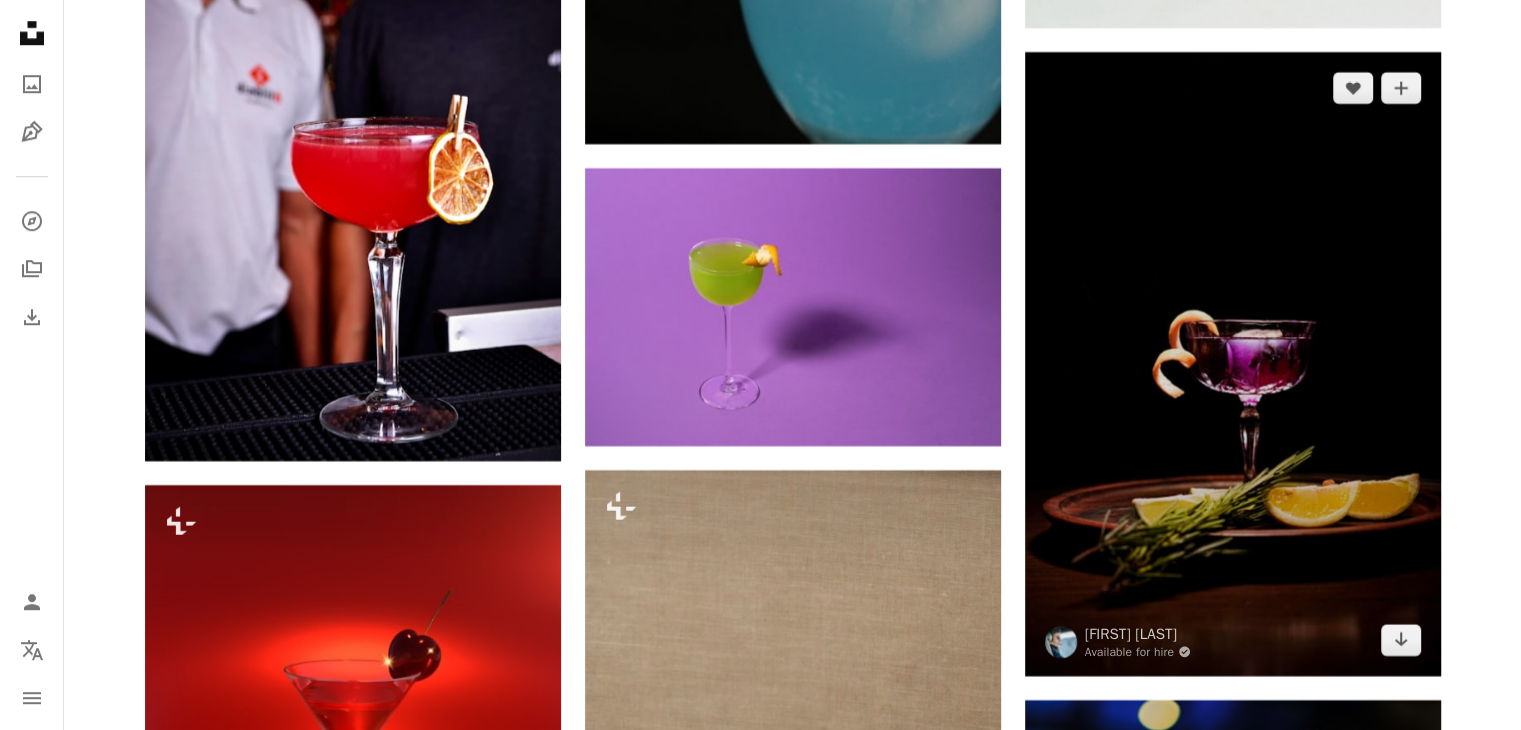 click at bounding box center [1233, 364] 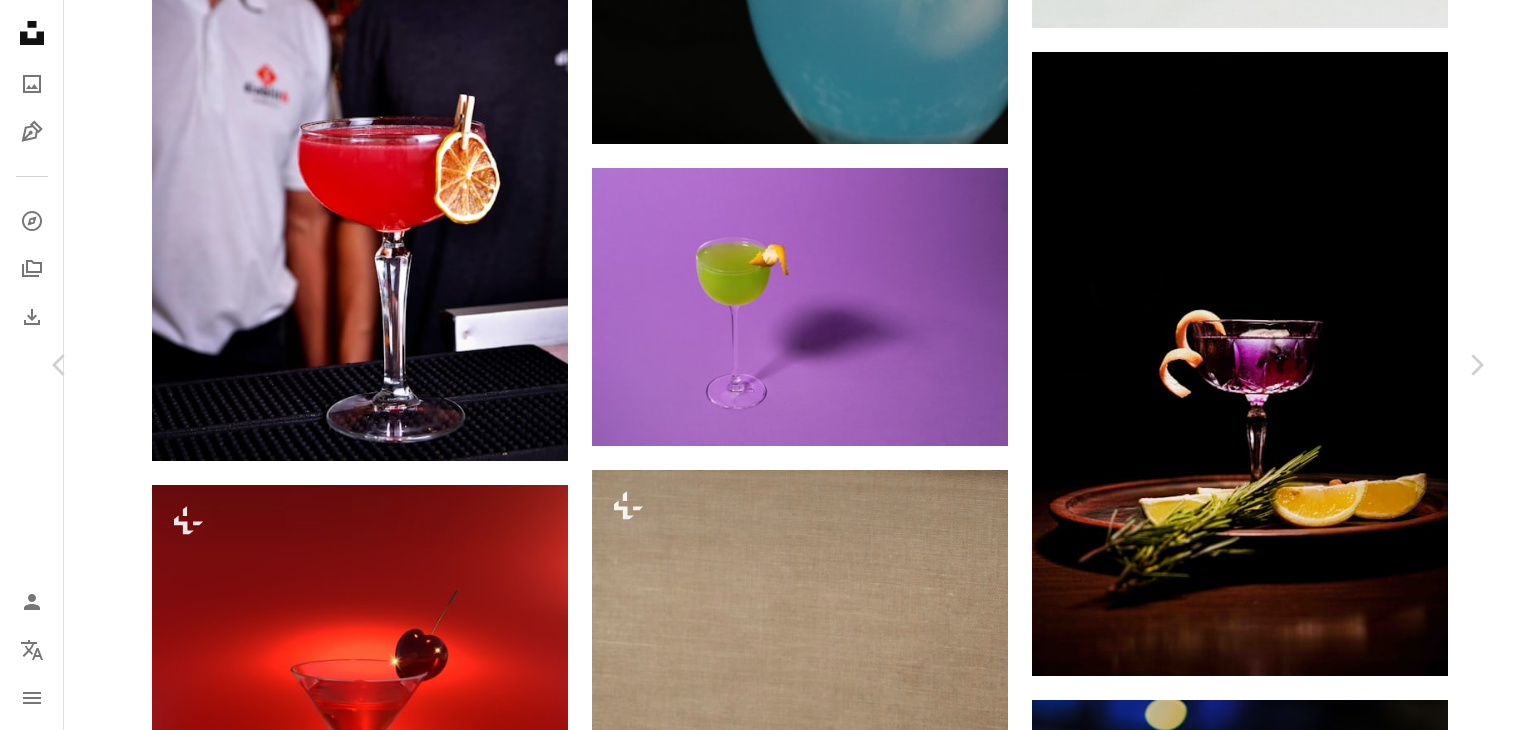 click on "Chevron down" 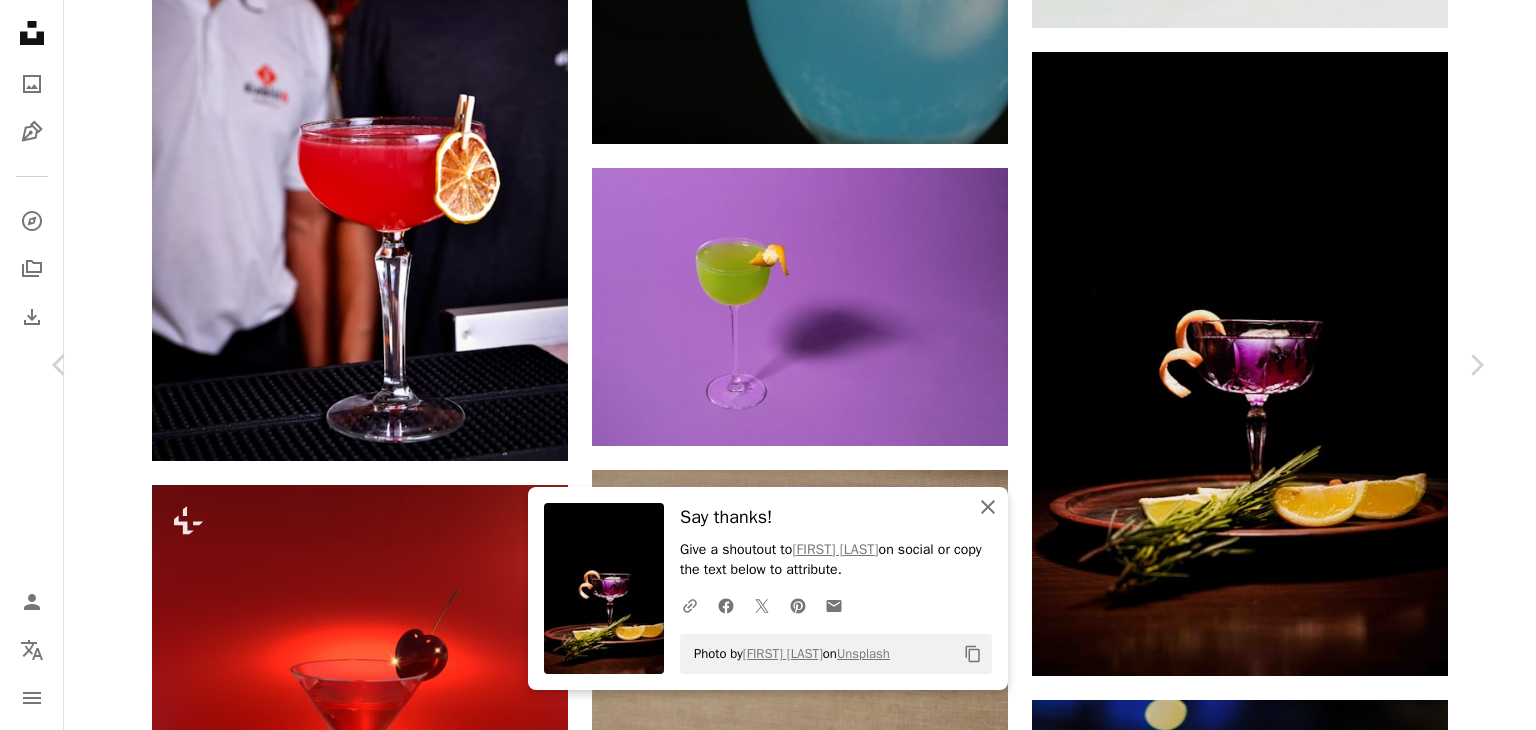 click on "An X shape" 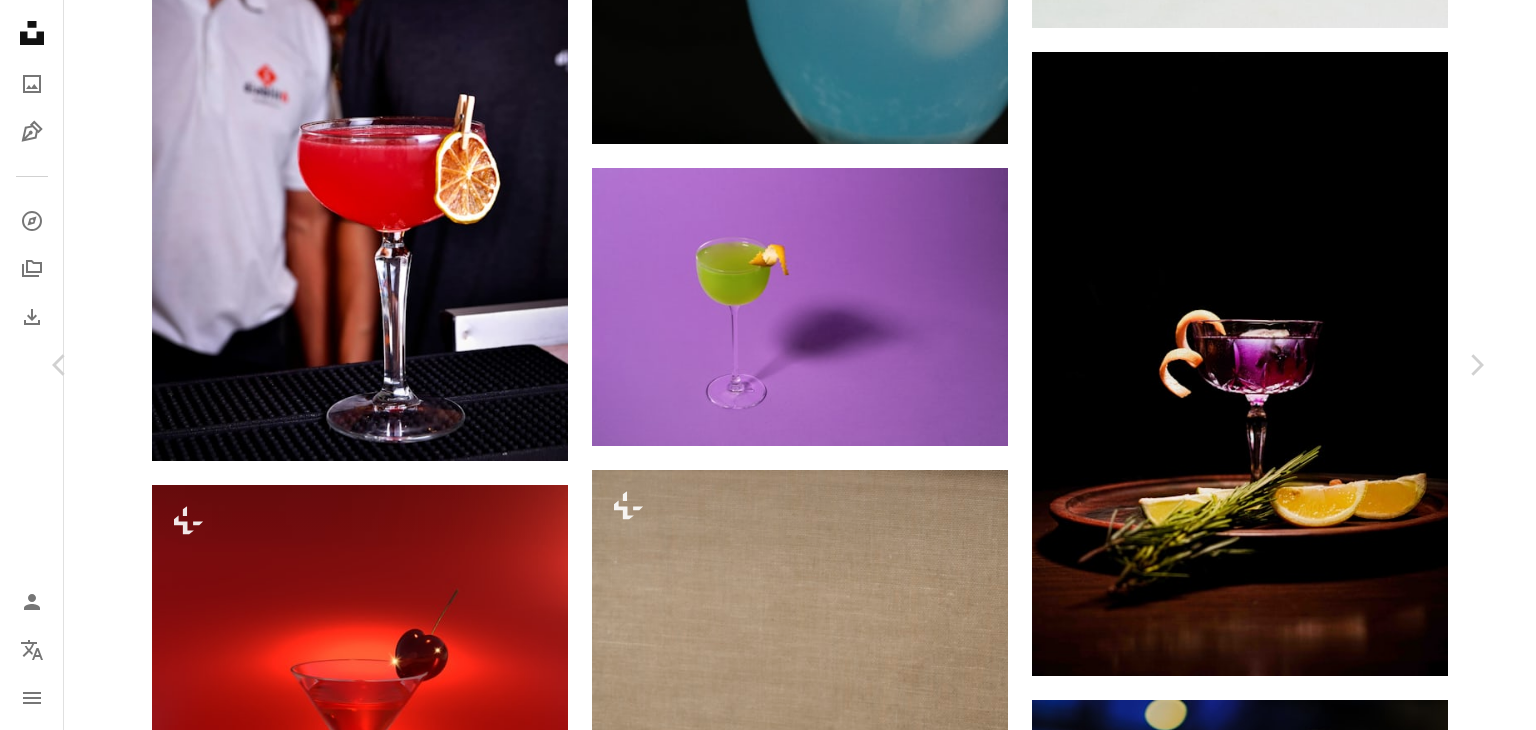 scroll, scrollTop: 13789, scrollLeft: 0, axis: vertical 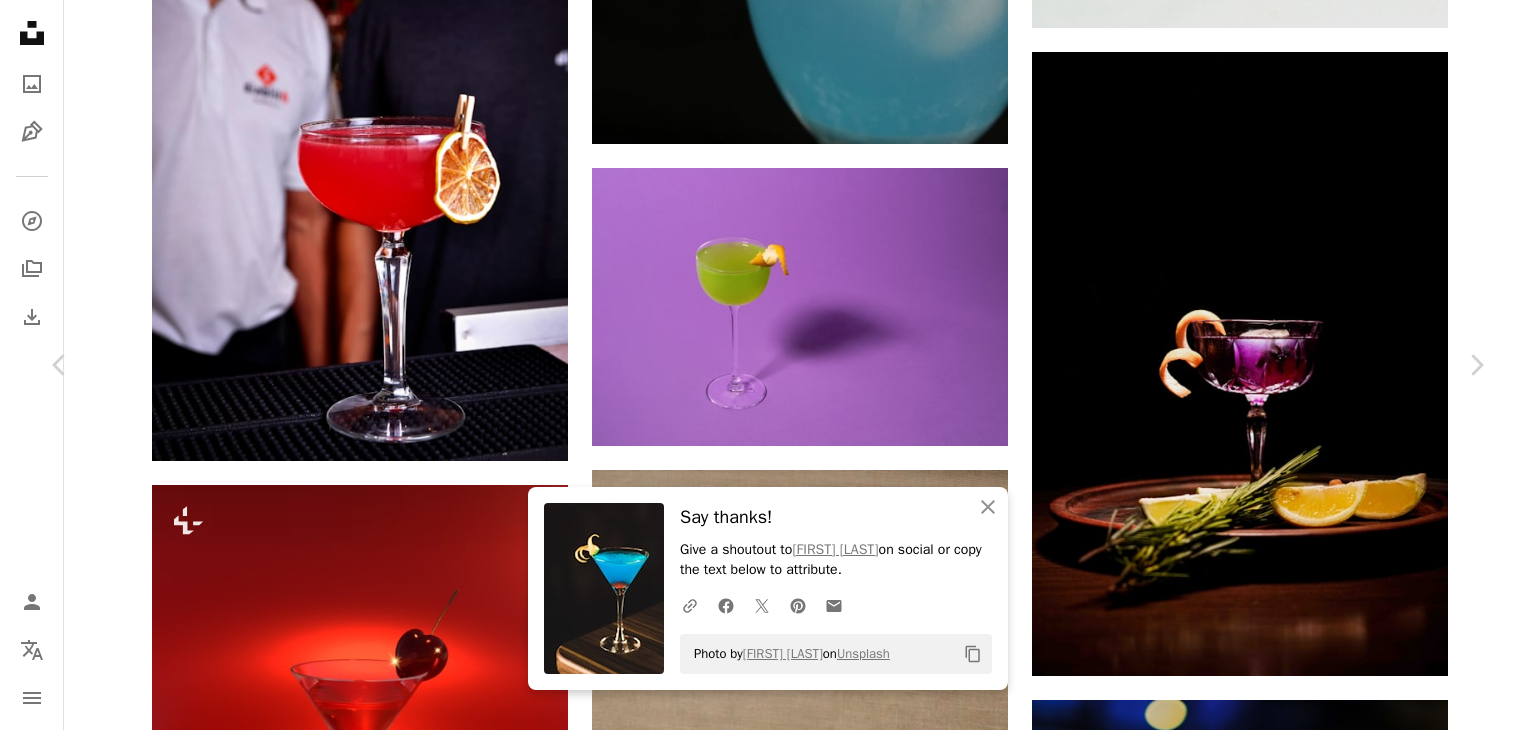click on "An X shape" at bounding box center [20, 20] 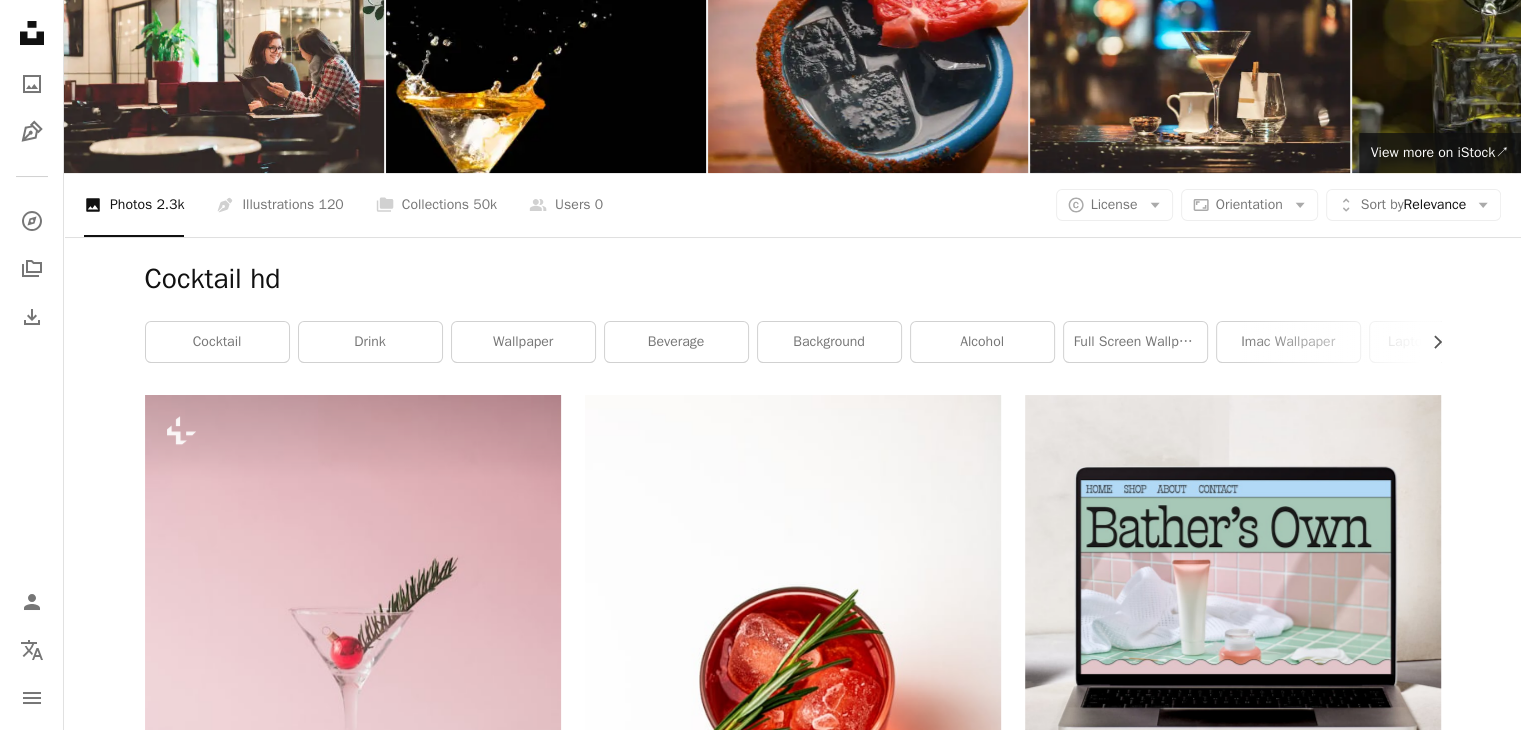scroll, scrollTop: 0, scrollLeft: 0, axis: both 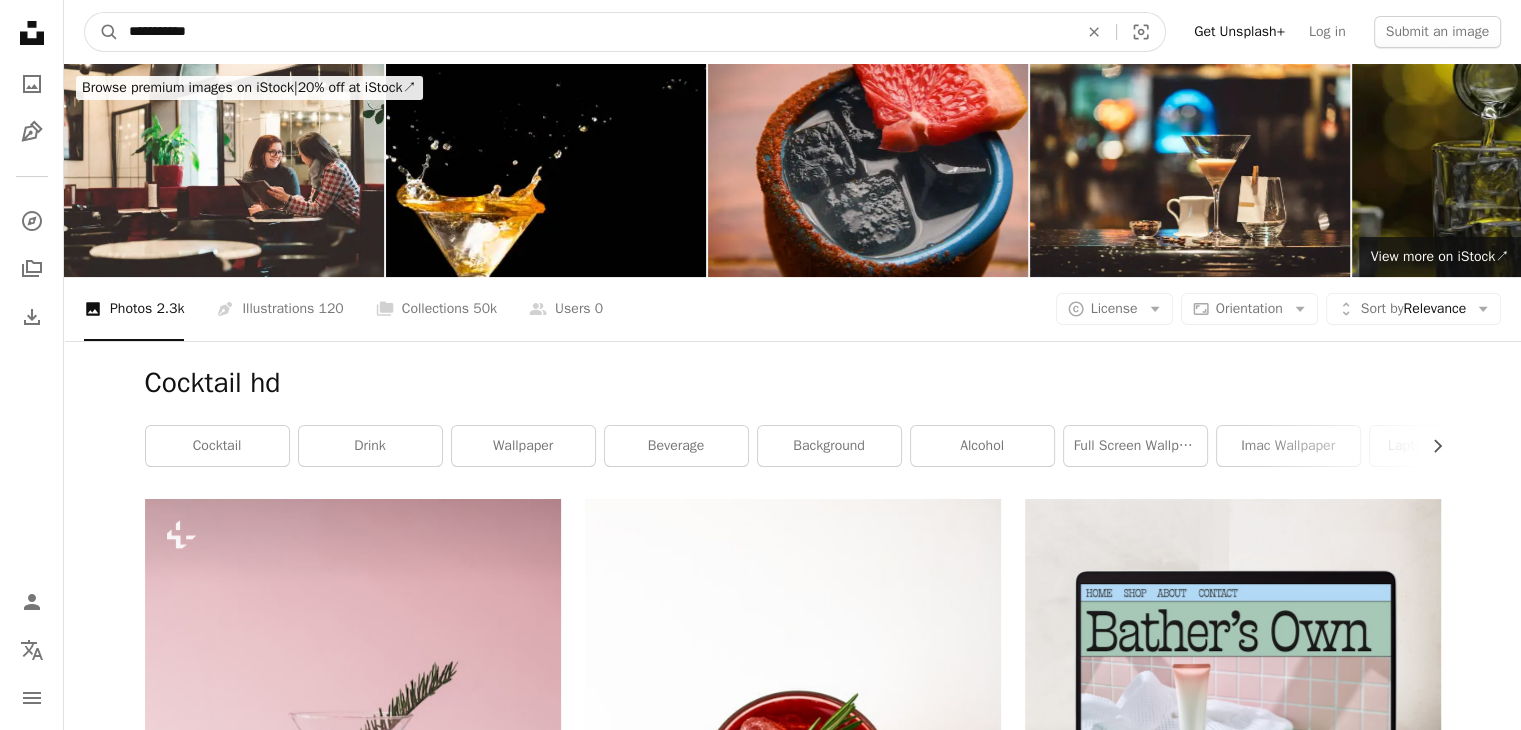 click on "**********" at bounding box center (595, 32) 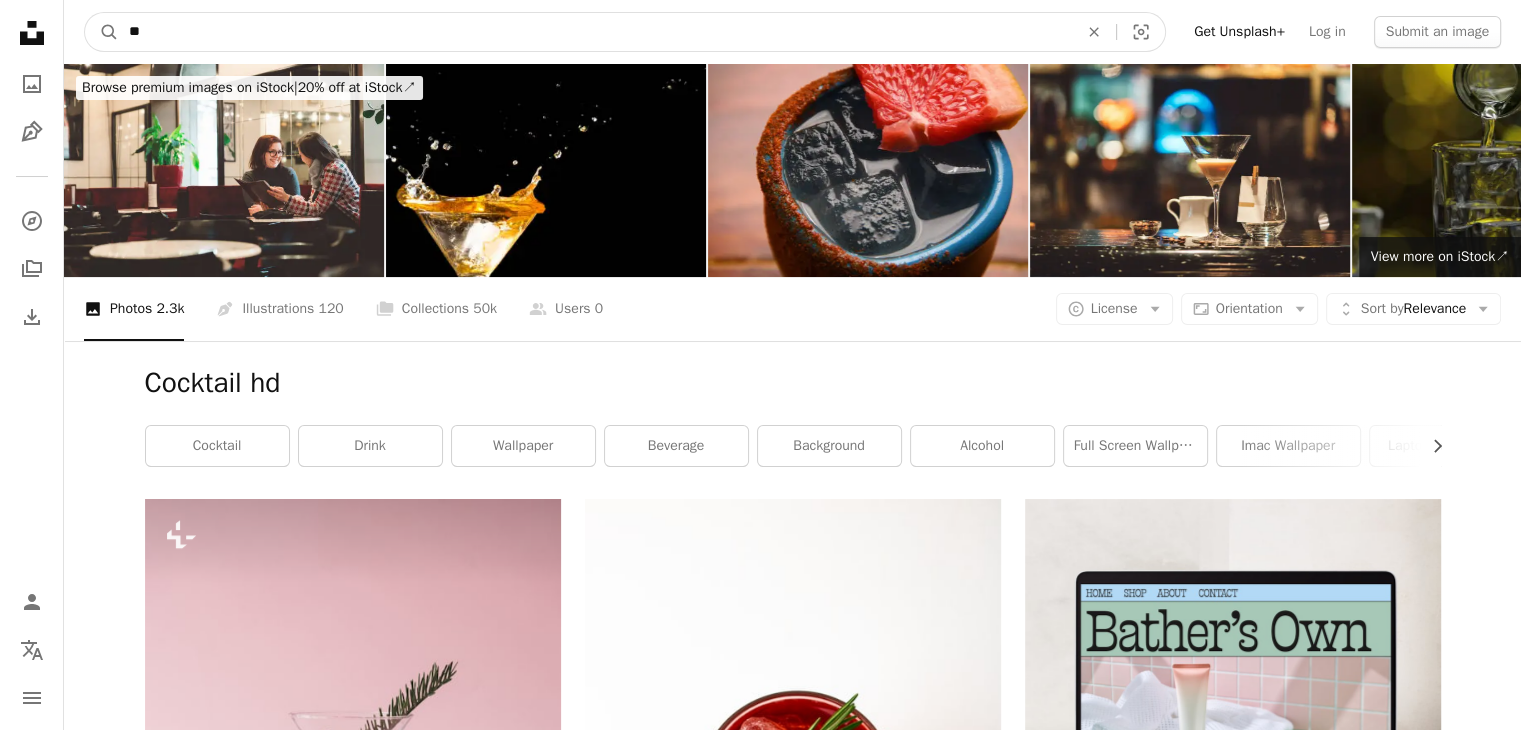 type on "*" 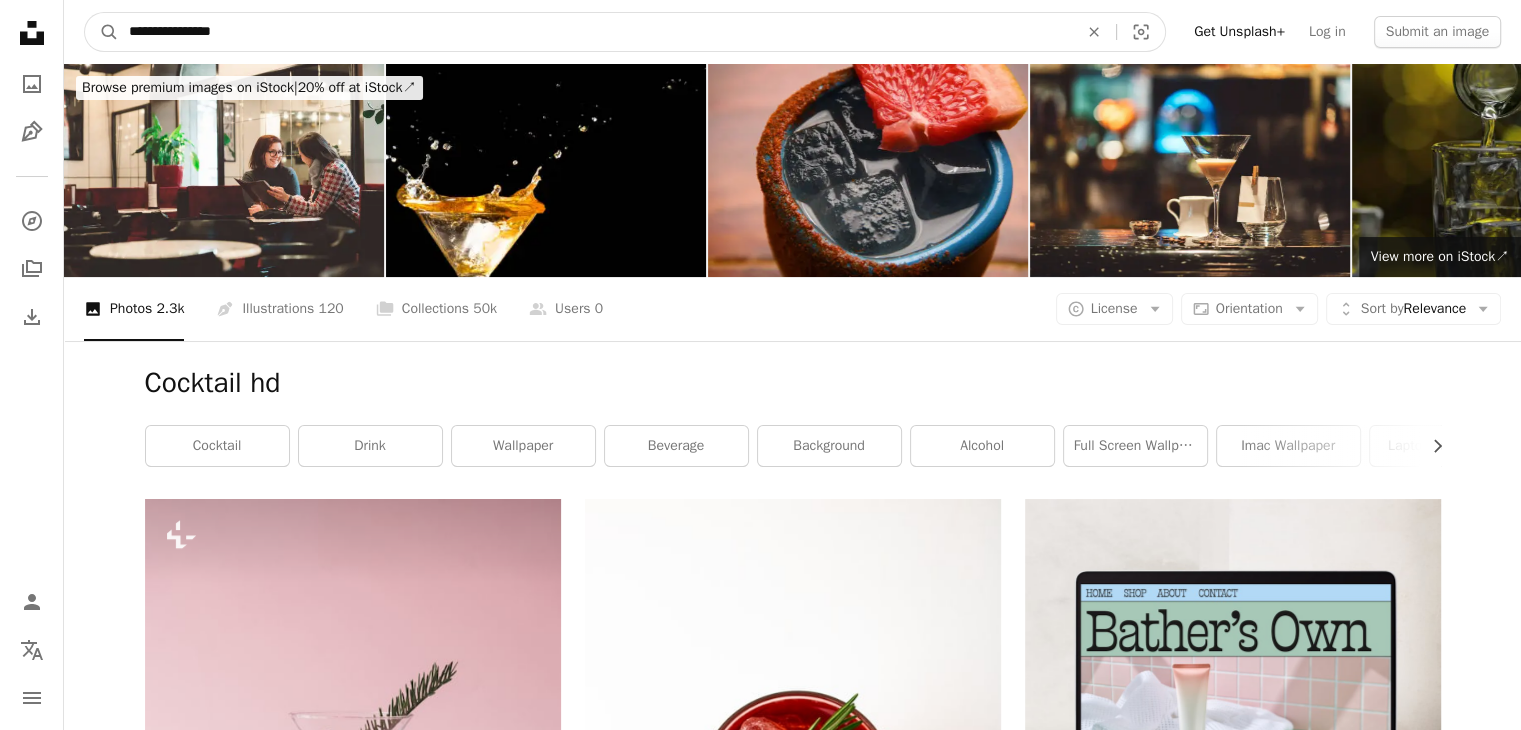 type on "**********" 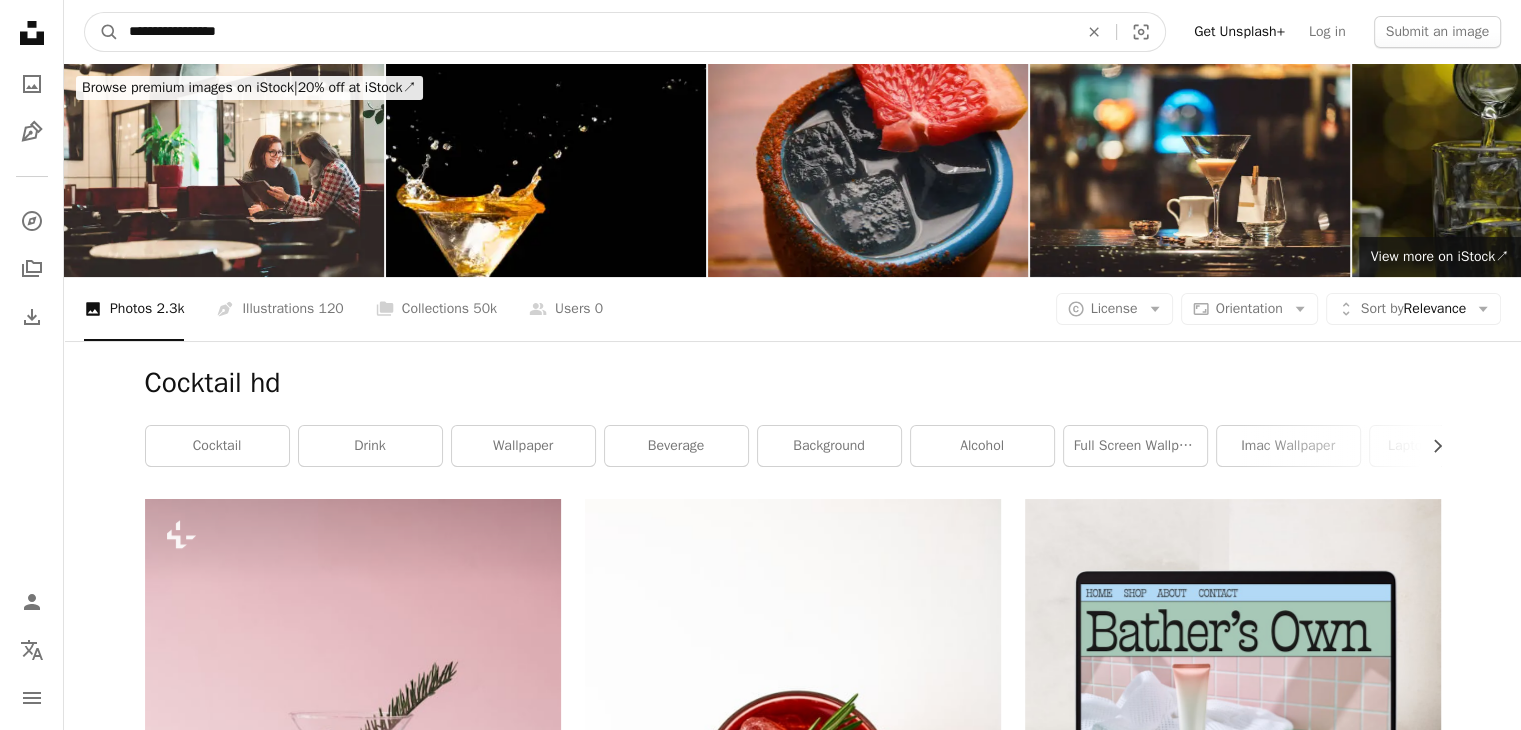 click on "A magnifying glass" at bounding box center [102, 32] 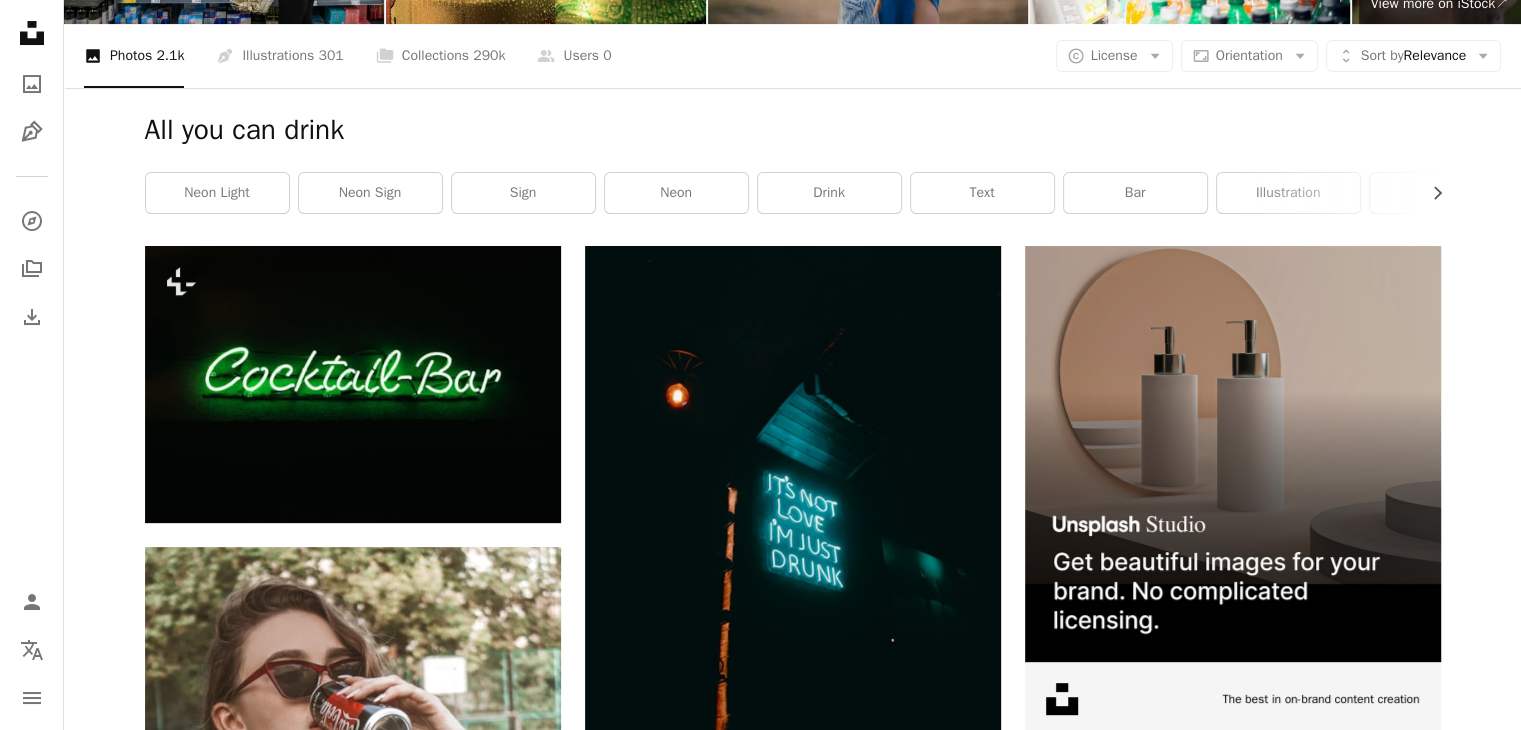 scroll, scrollTop: 0, scrollLeft: 0, axis: both 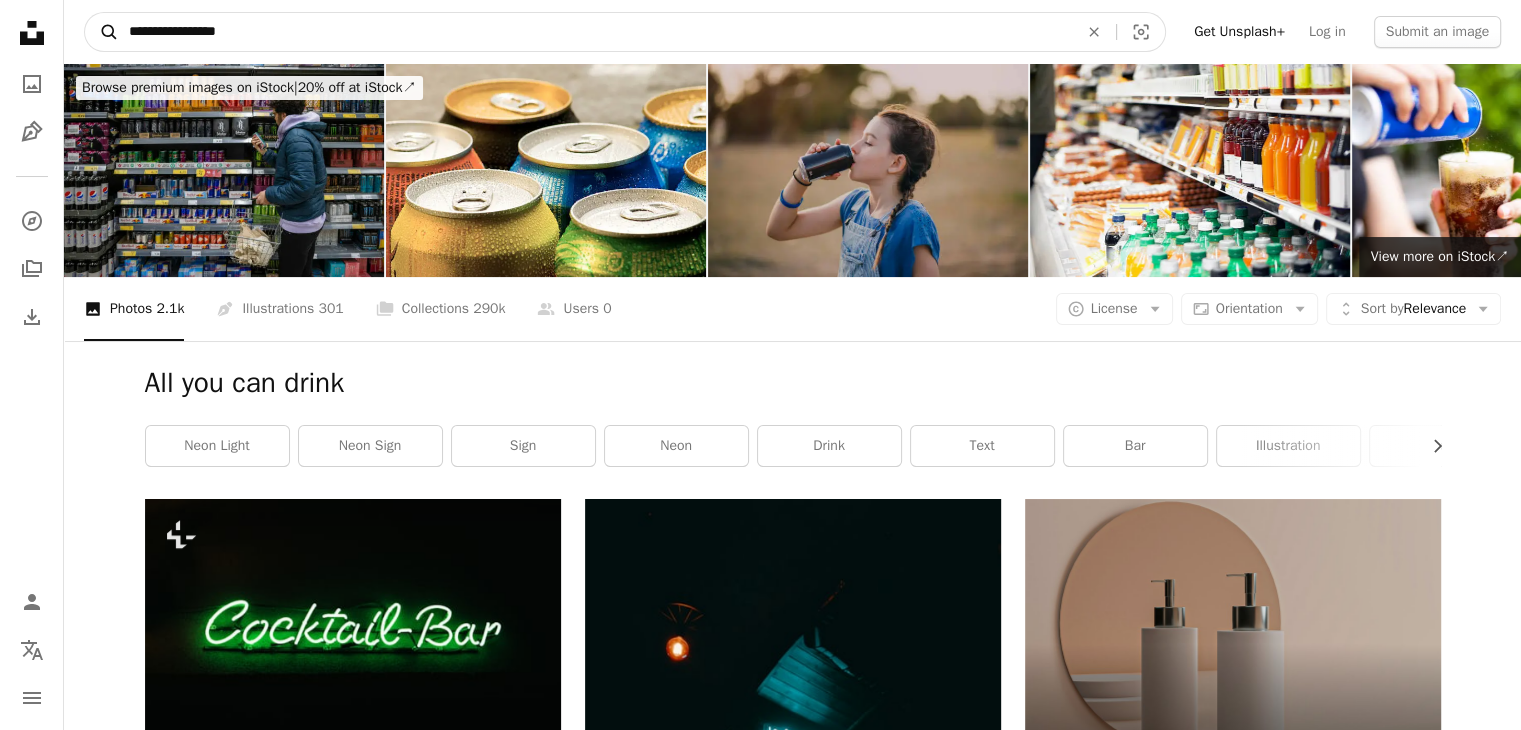 drag, startPoint x: 345, startPoint y: 40, endPoint x: 117, endPoint y: 28, distance: 228.31557 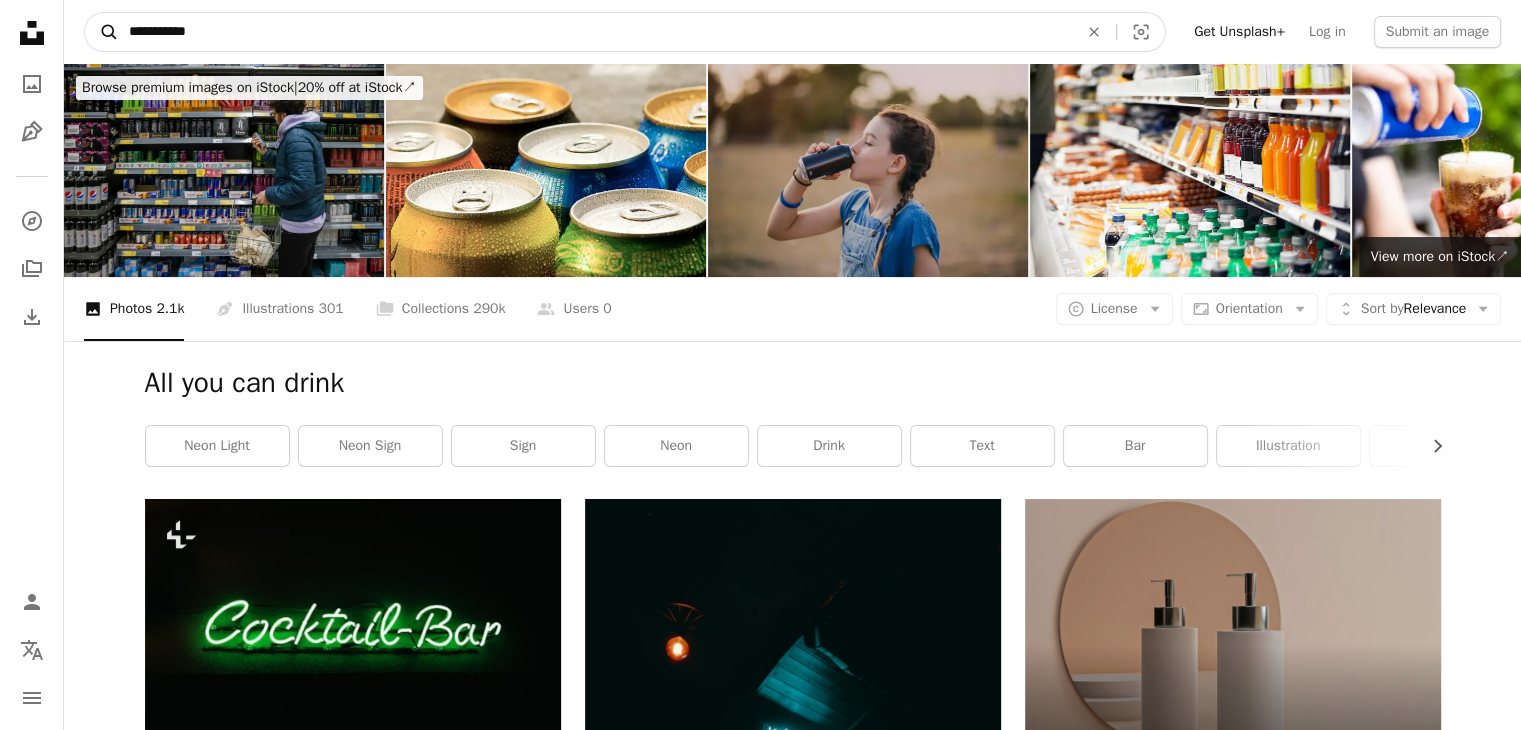 type on "**********" 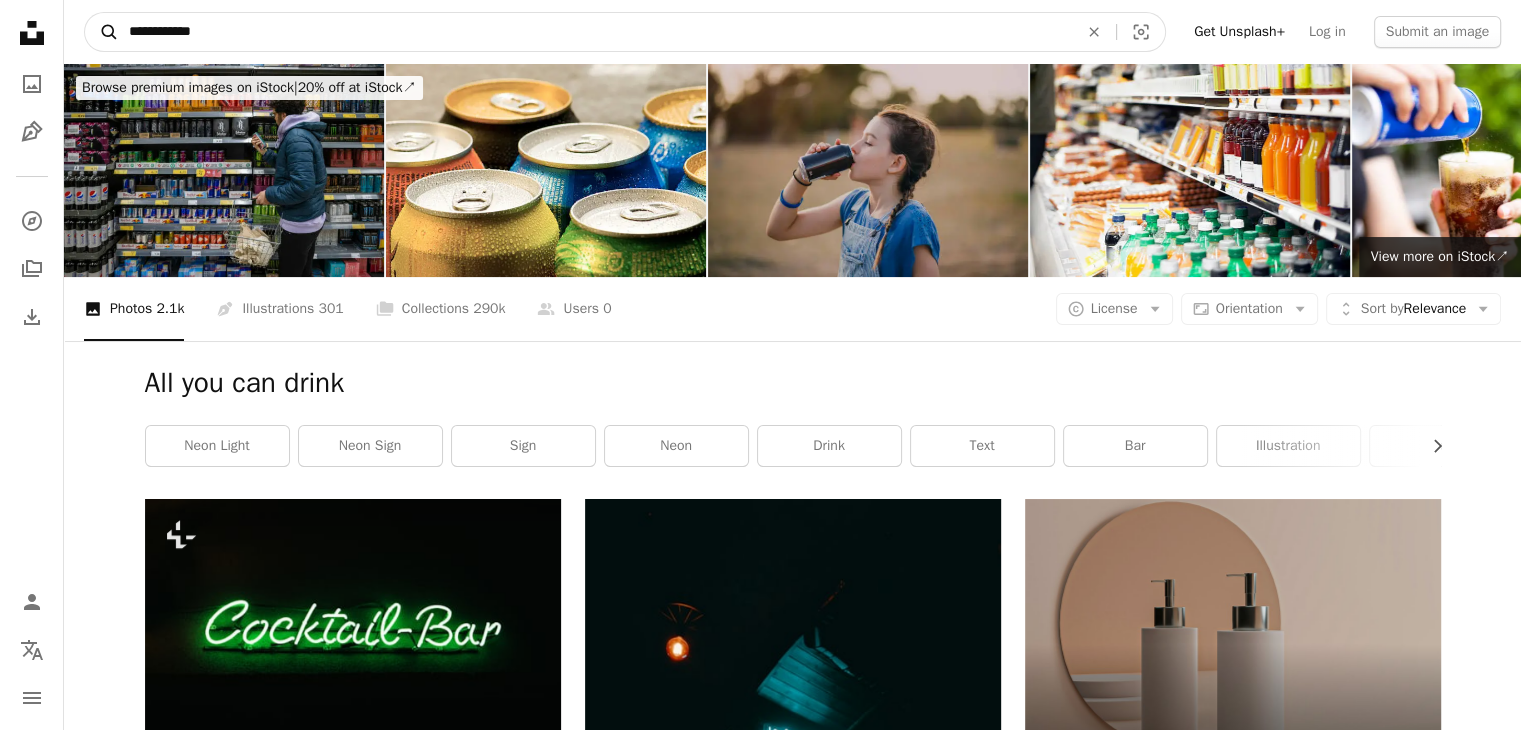 click on "A magnifying glass" at bounding box center (102, 32) 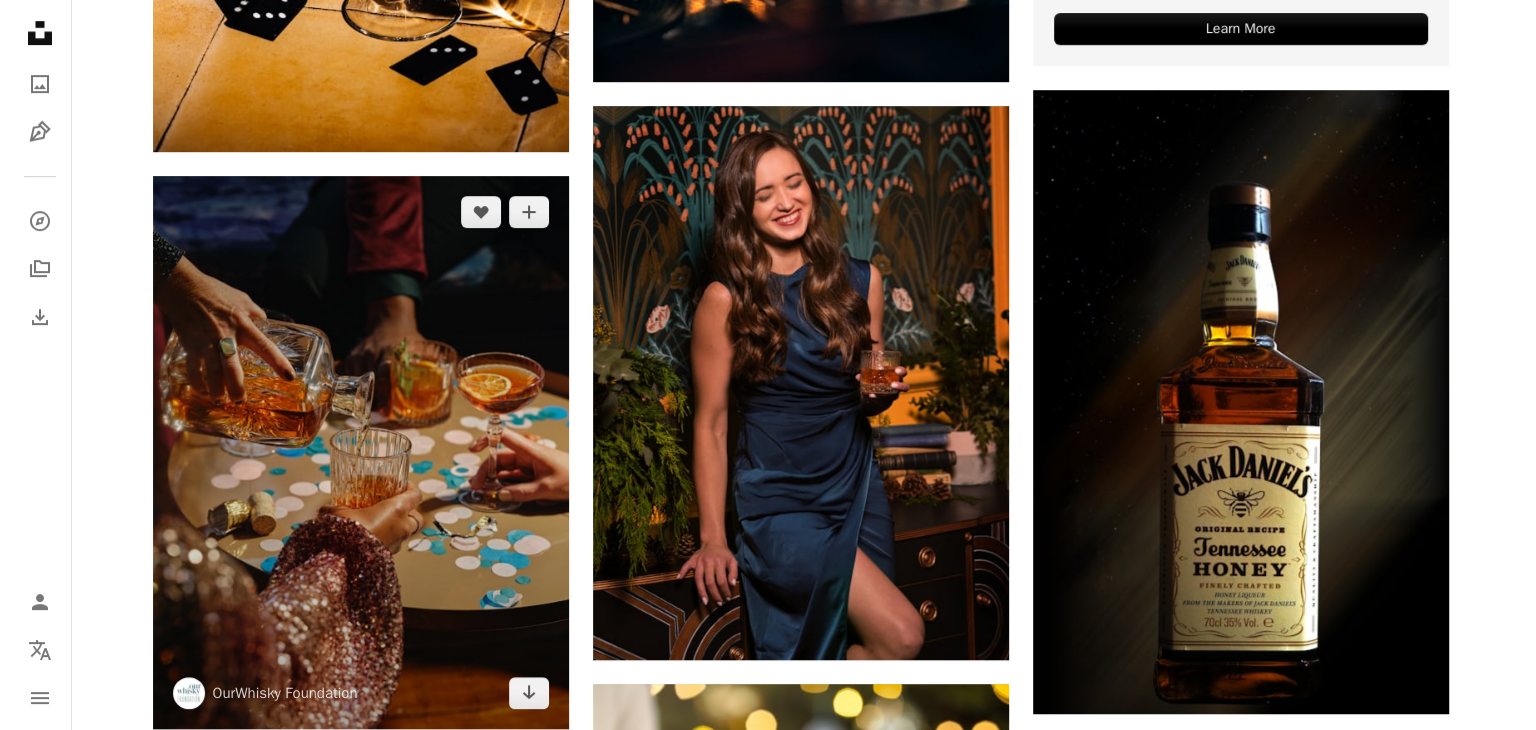 scroll, scrollTop: 1100, scrollLeft: 0, axis: vertical 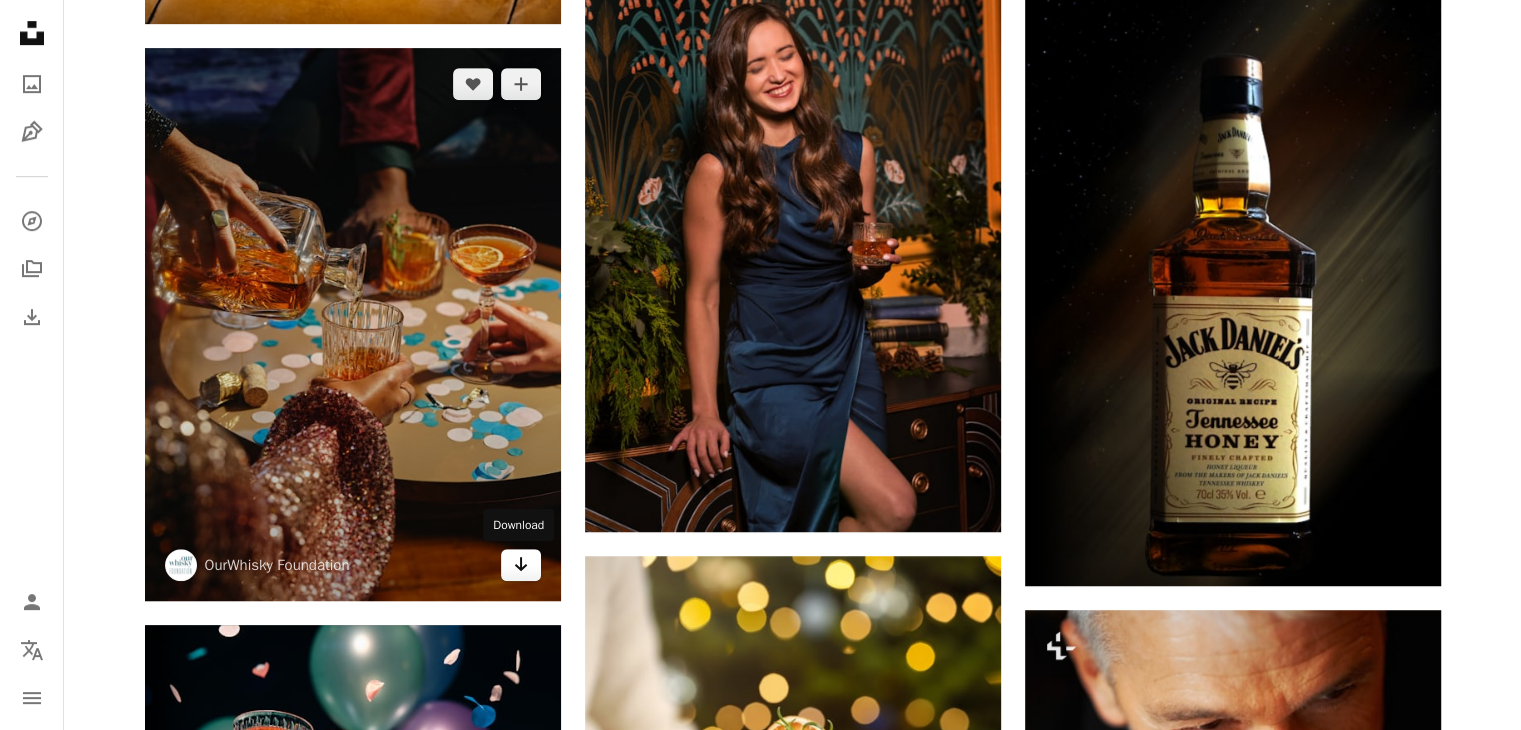 click on "Arrow pointing down" at bounding box center [521, 565] 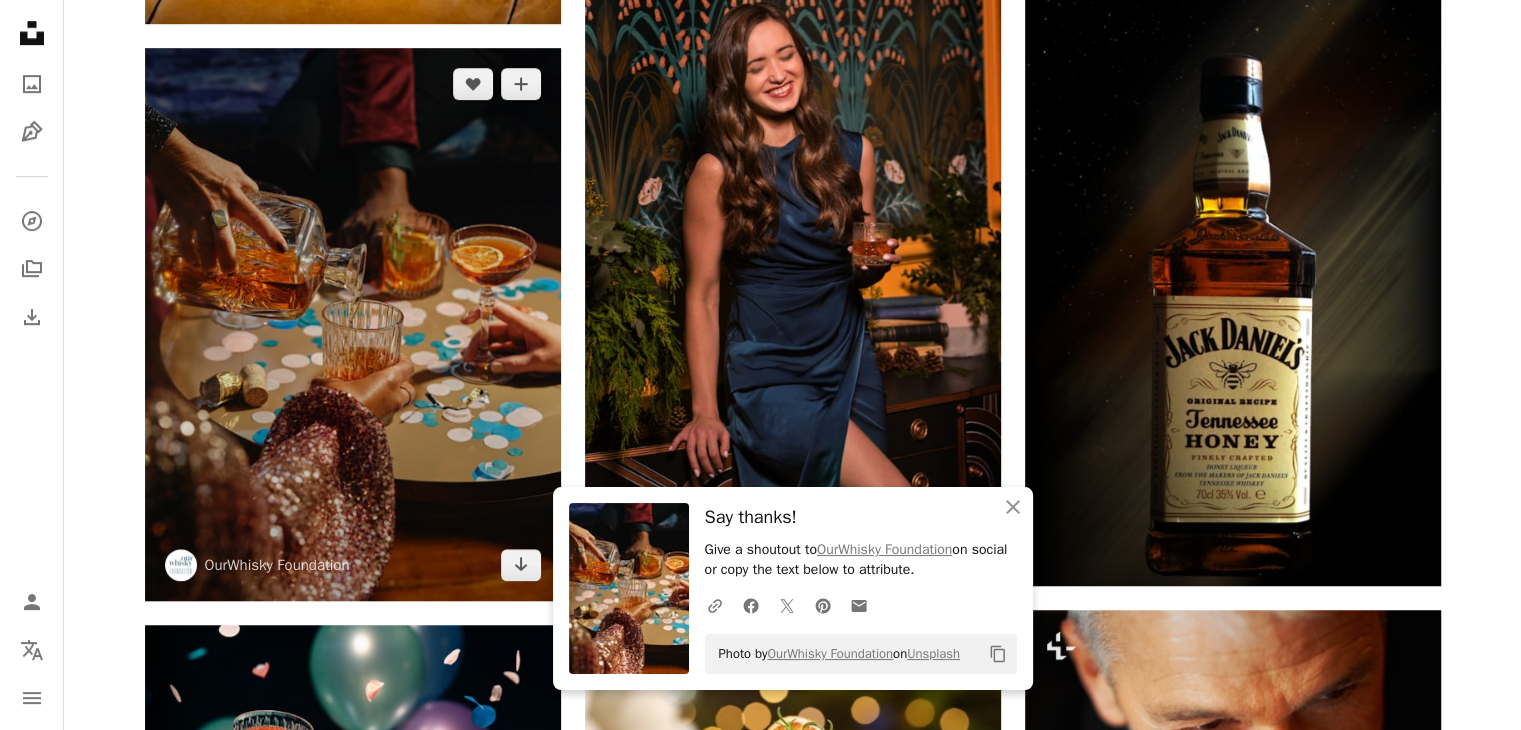 click at bounding box center [353, 324] 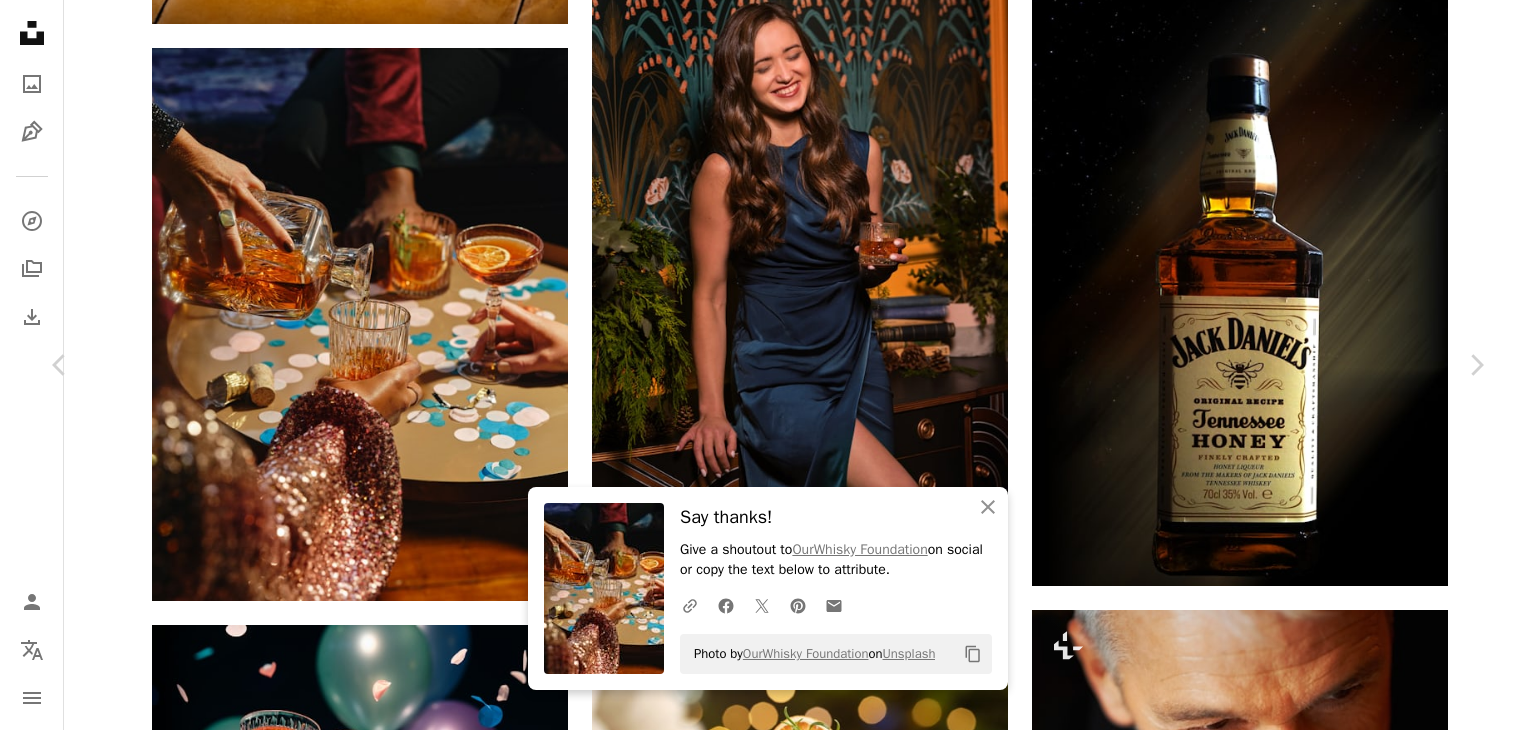 click on "Chevron down" 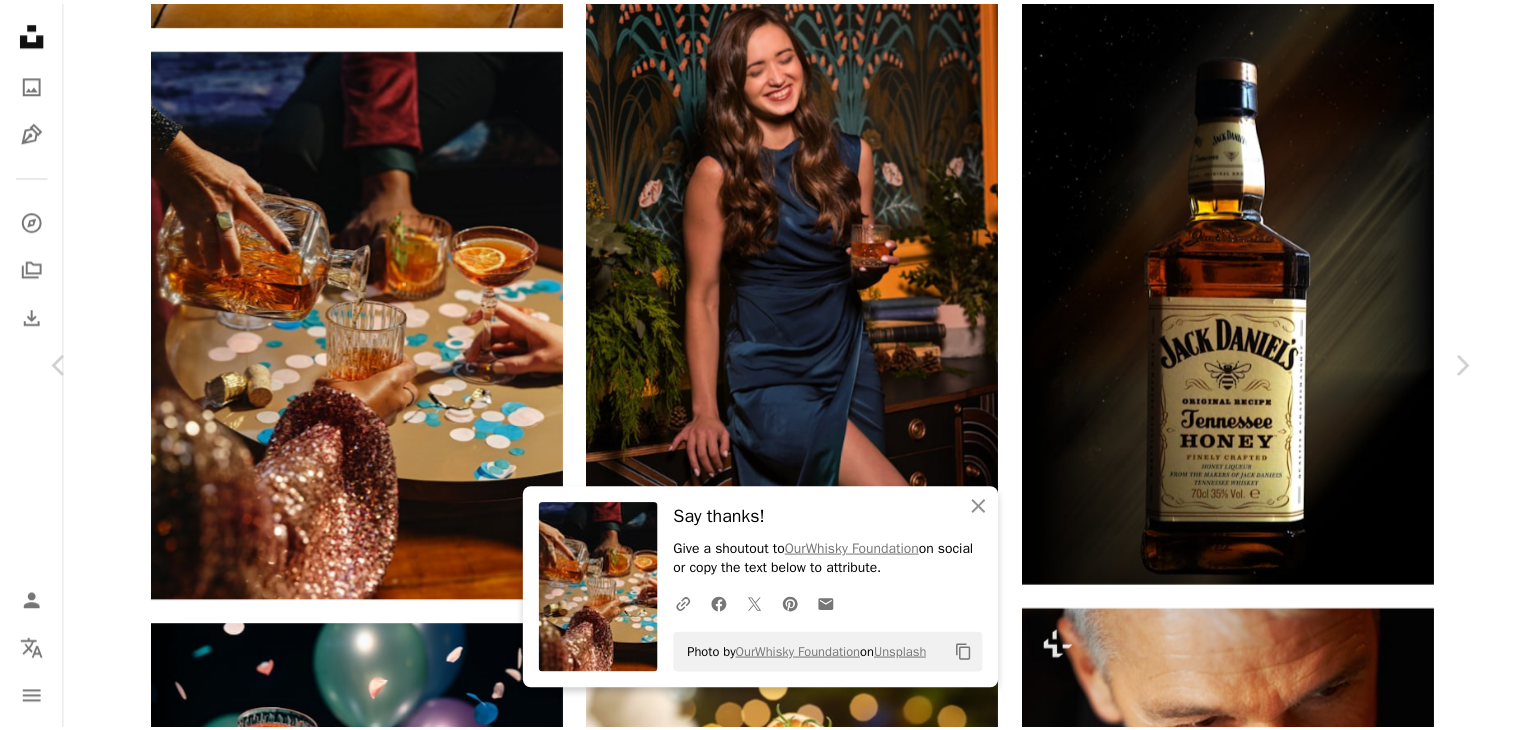 scroll, scrollTop: 0, scrollLeft: 0, axis: both 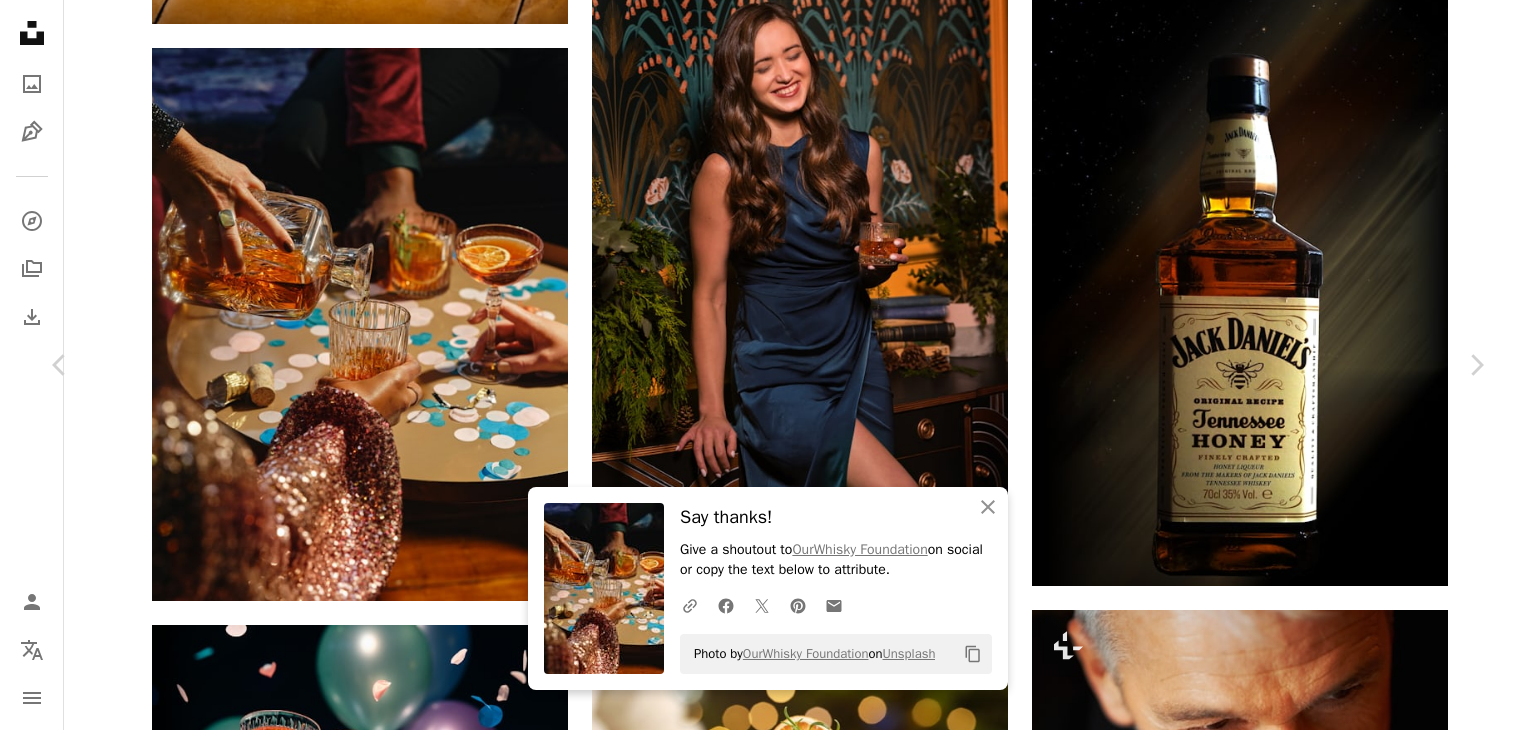 drag, startPoint x: 18, startPoint y: 18, endPoint x: 55, endPoint y: 35, distance: 40.718548 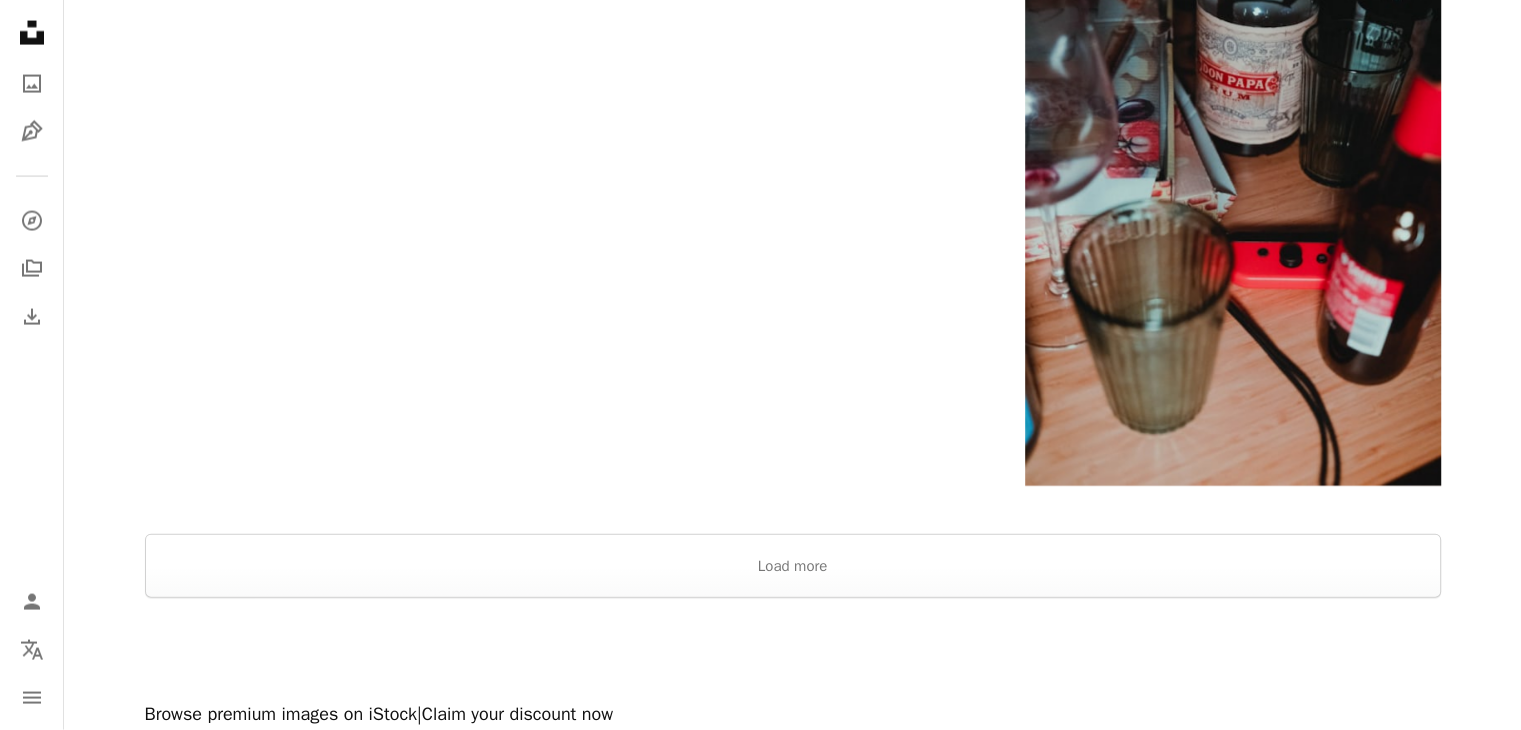 scroll, scrollTop: 4600, scrollLeft: 0, axis: vertical 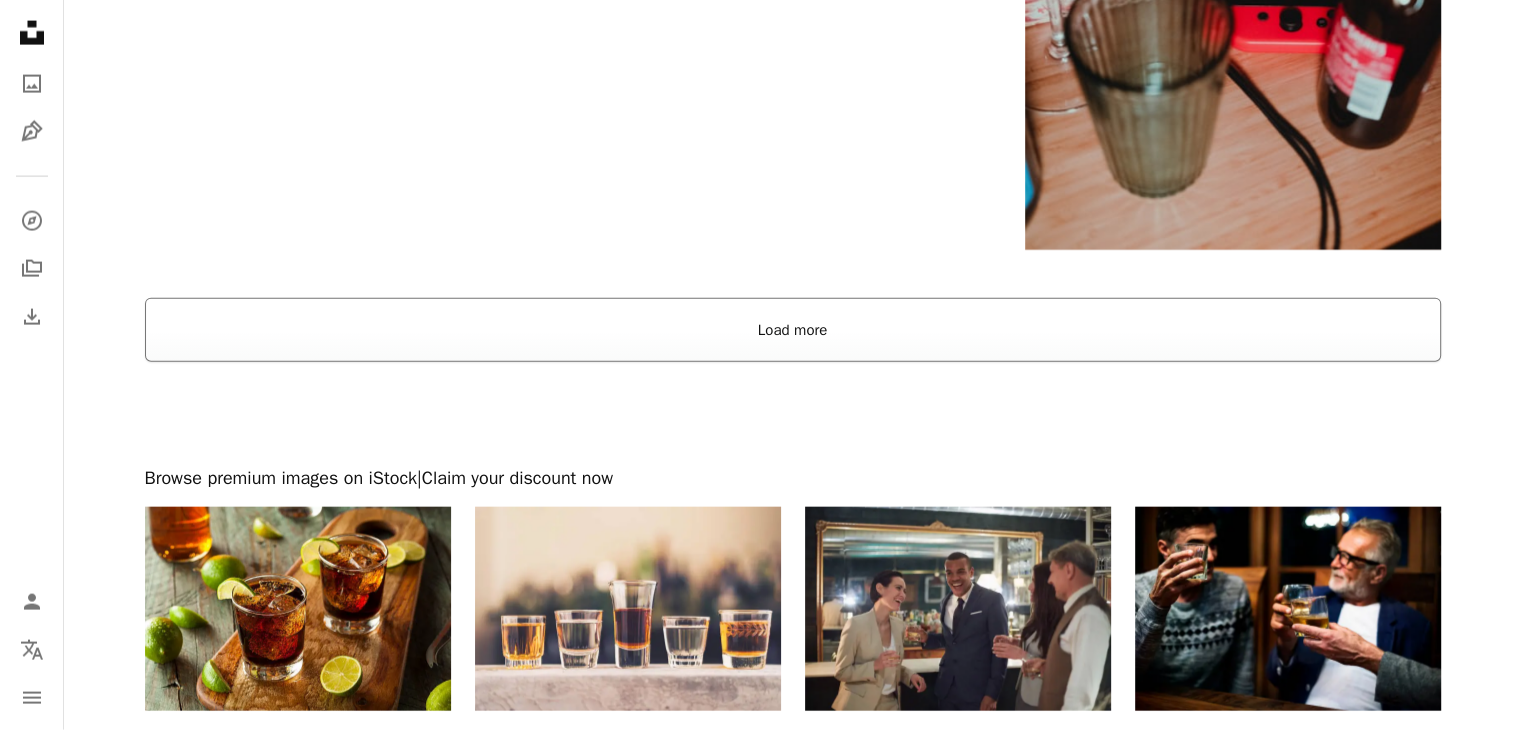 click on "Load more" at bounding box center [793, 330] 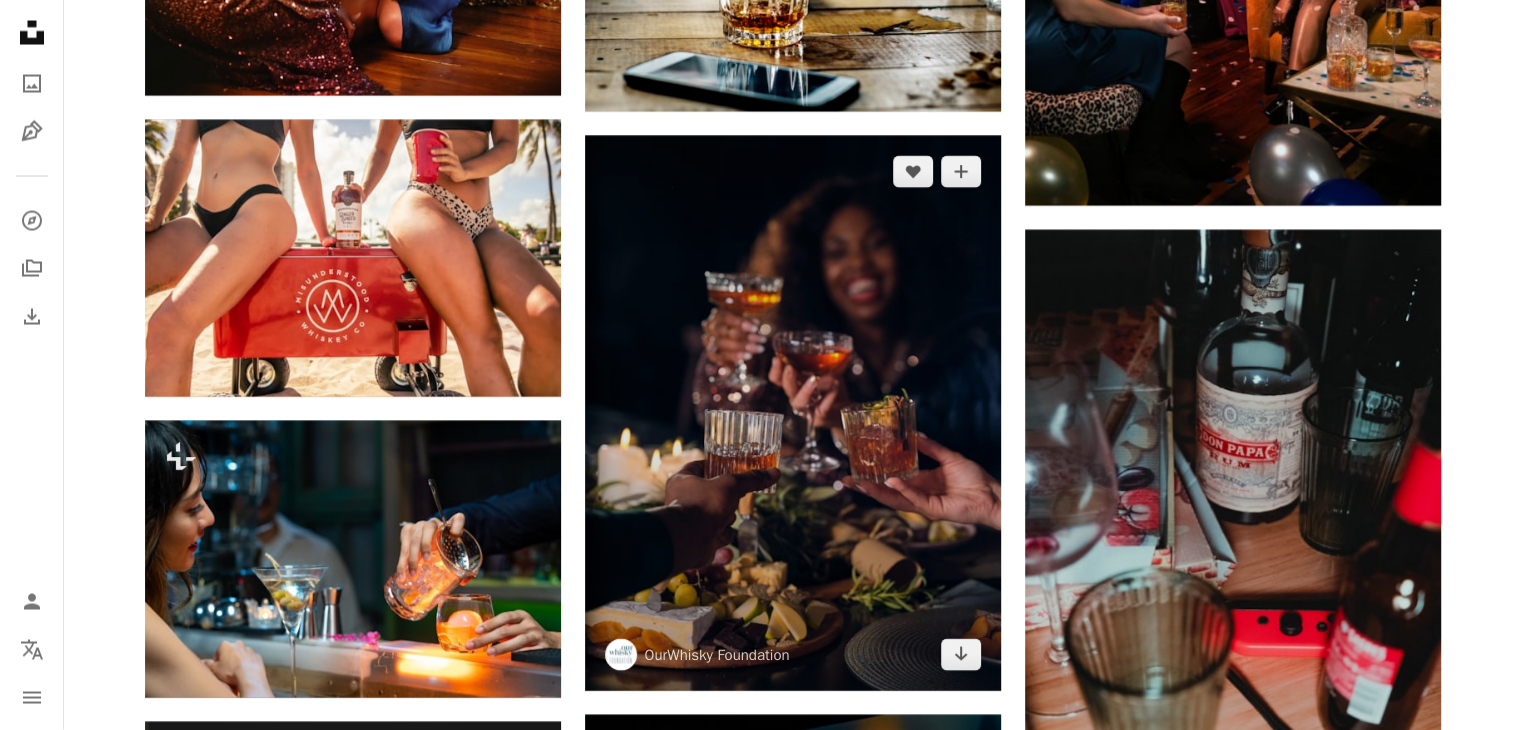 scroll, scrollTop: 4000, scrollLeft: 0, axis: vertical 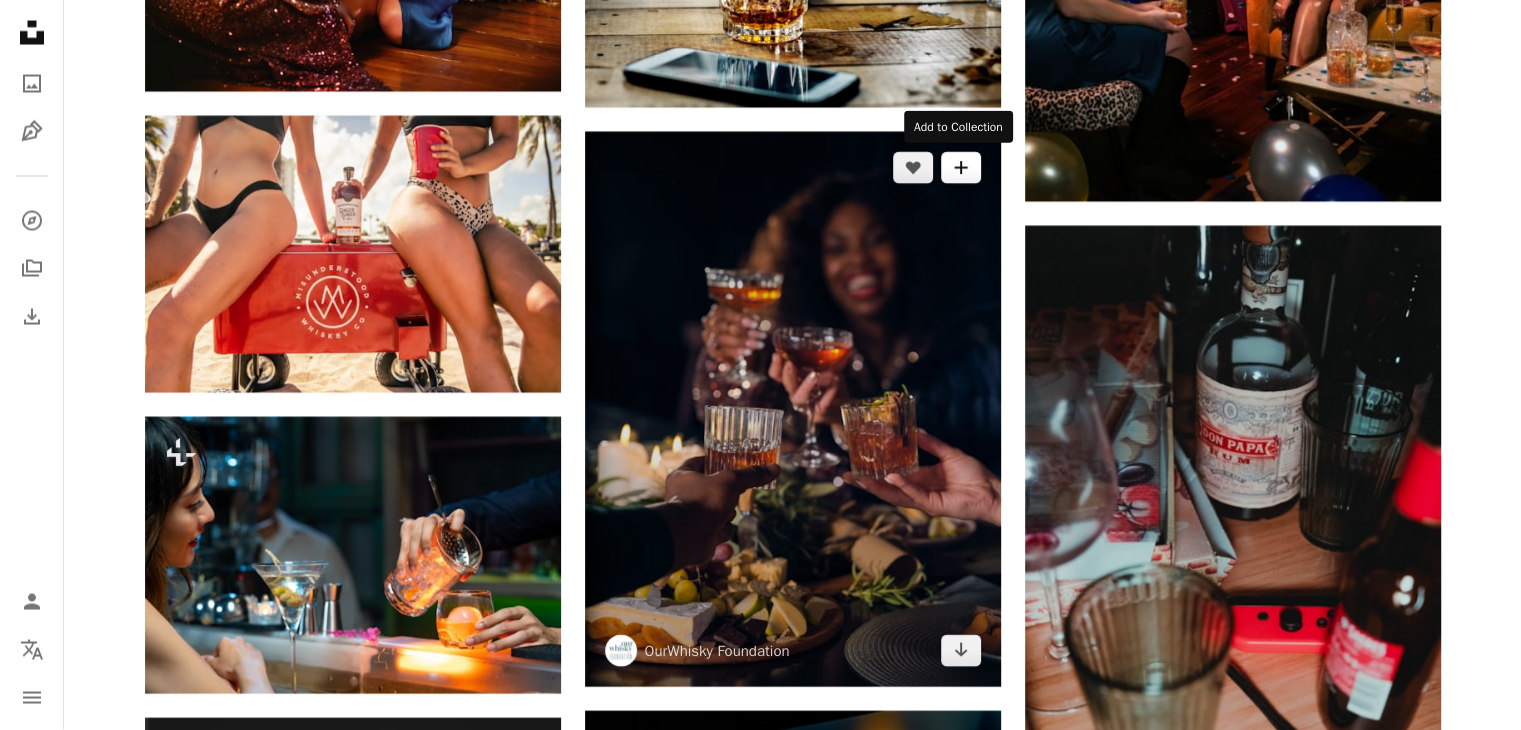 click on "A plus sign" 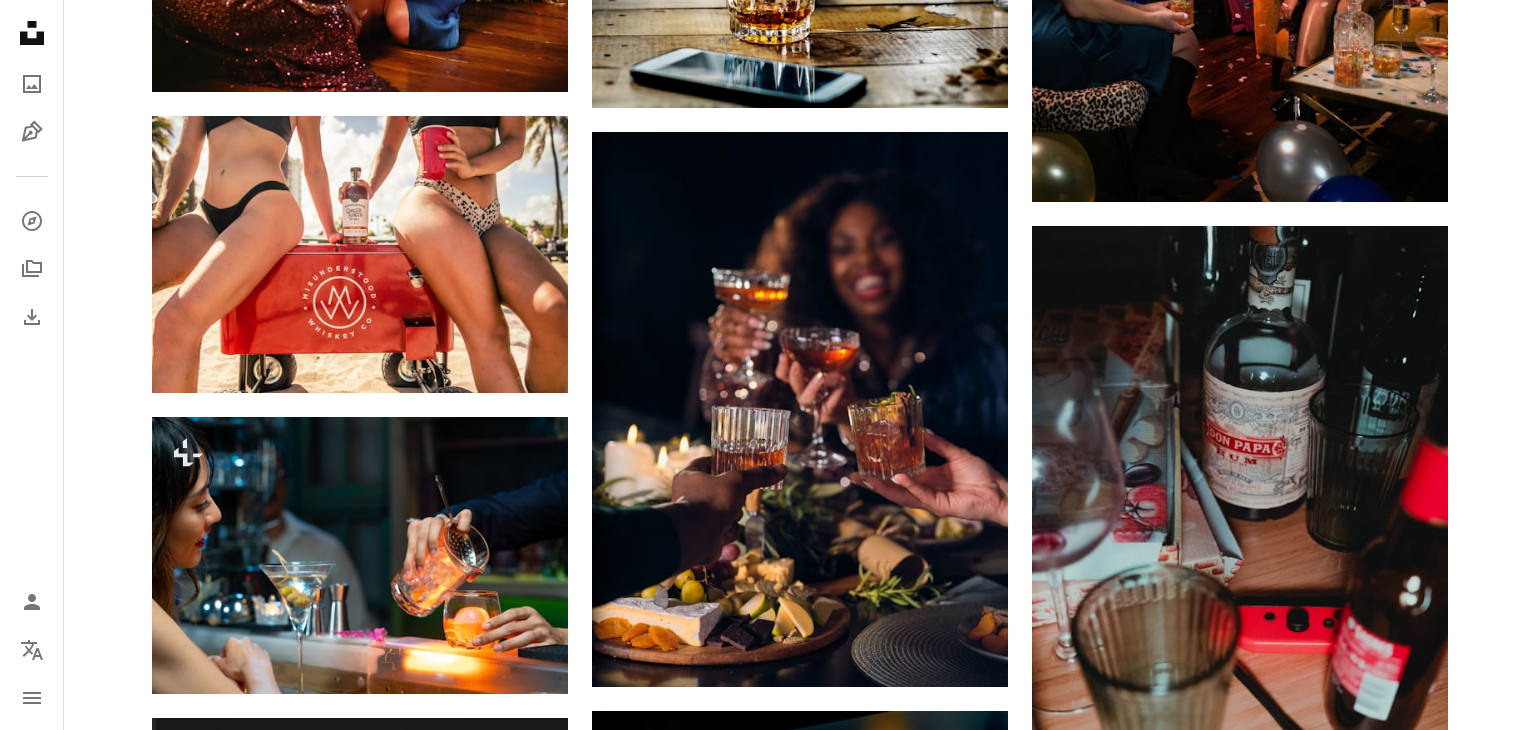 click on "An X shape Join Unsplash Already have an account?  Login First name Last name Email Username  (only letters, numbers and underscores) Password  (min. 8 char) Join By joining, you agree to the  Terms  and  Privacy Policy ." at bounding box center (768, 16582) 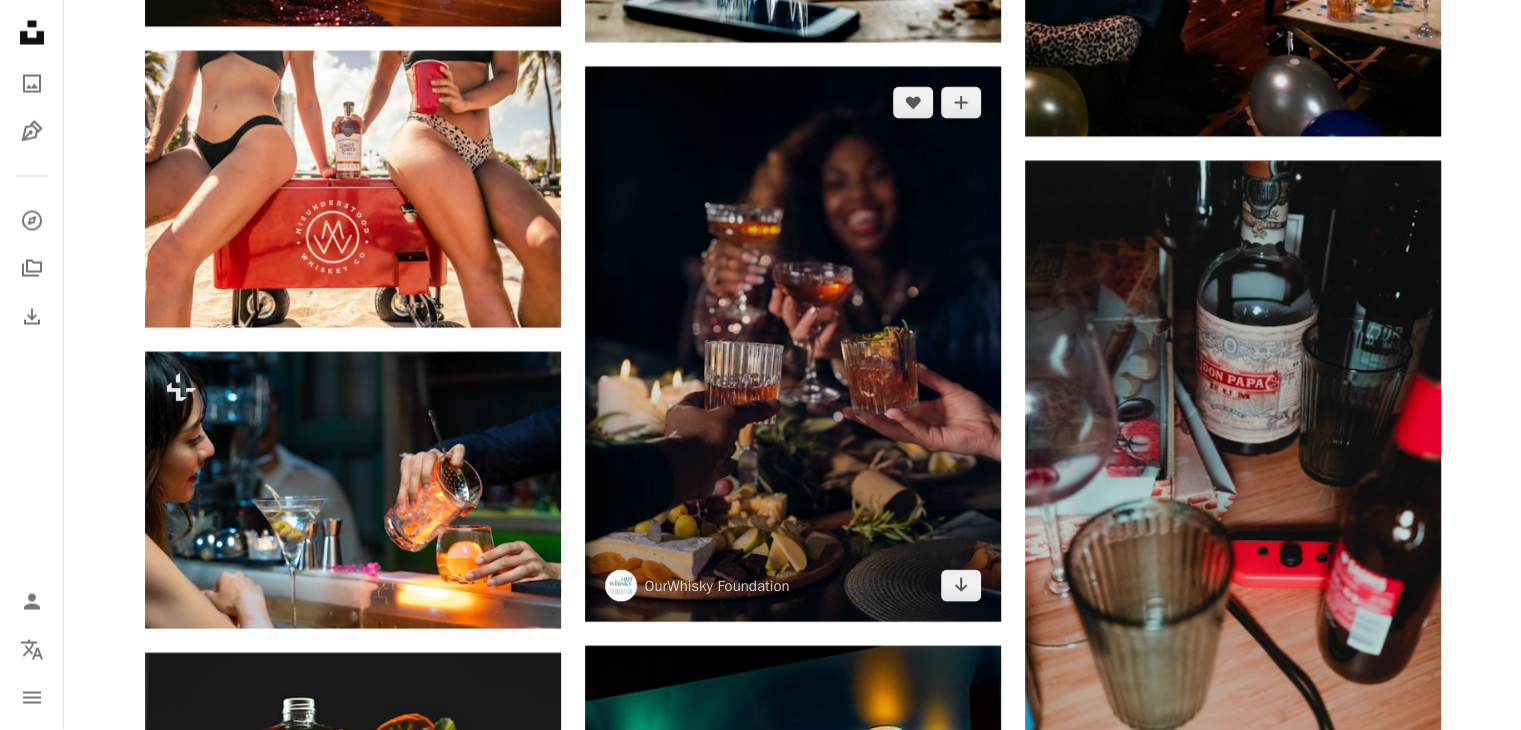 scroll, scrollTop: 4100, scrollLeft: 0, axis: vertical 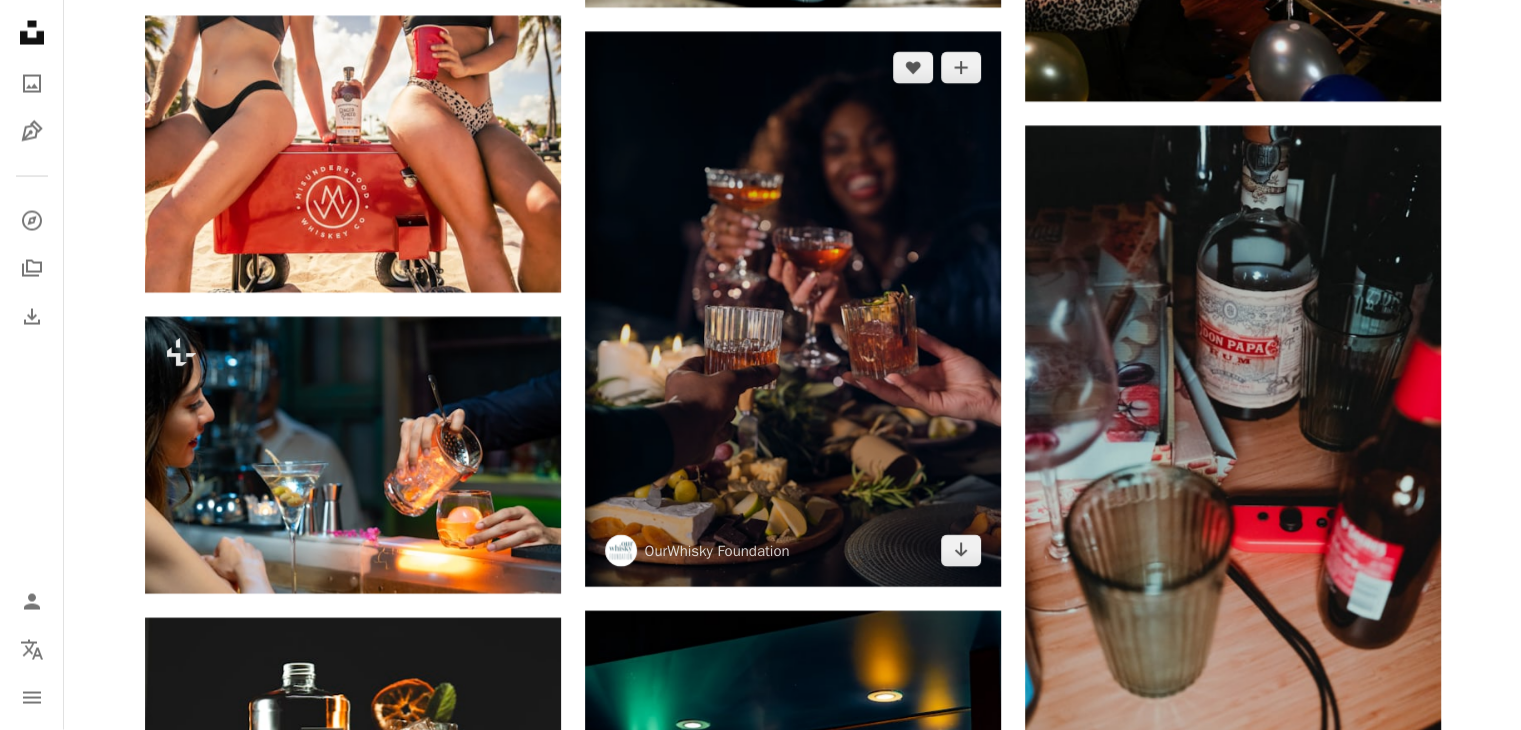 click at bounding box center (793, 309) 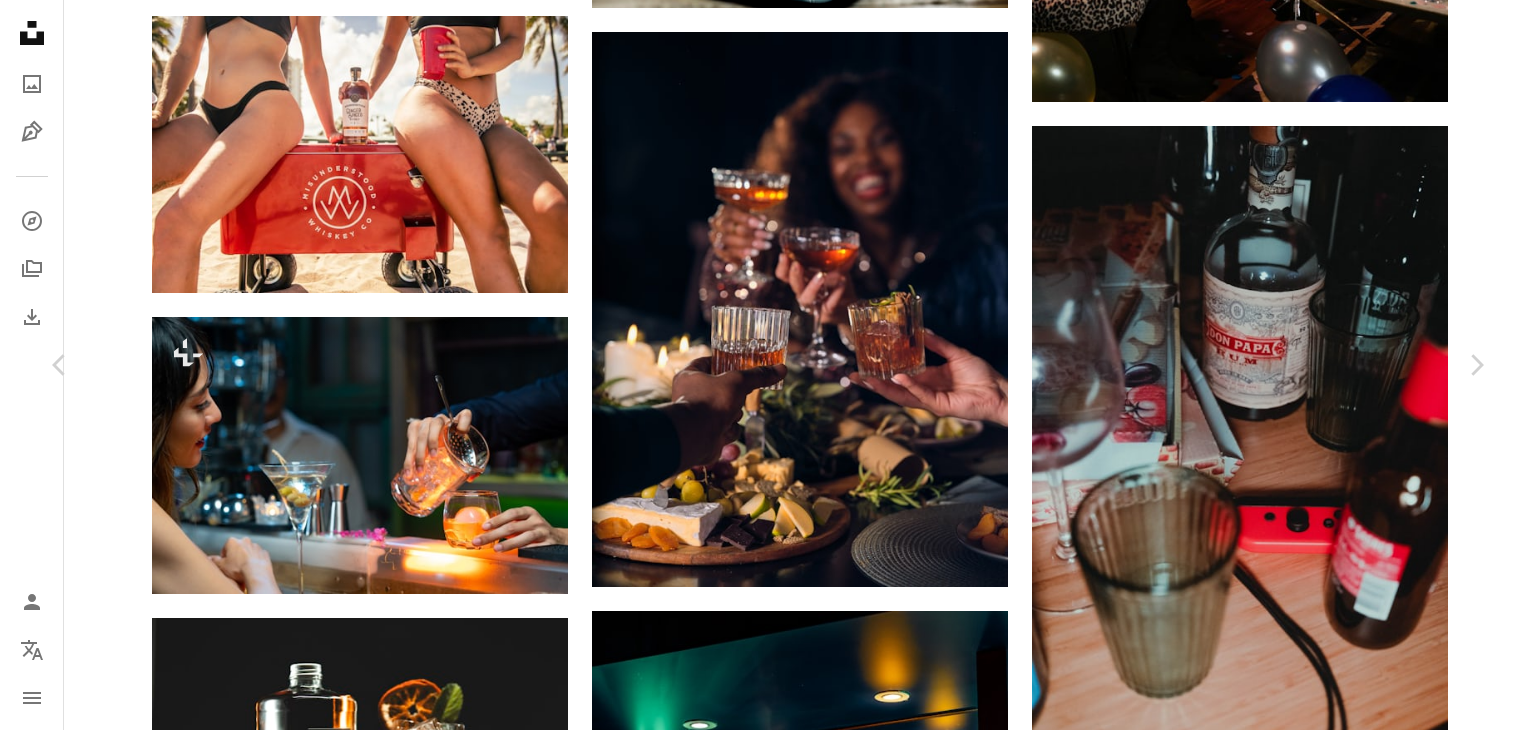 click on "Chevron down" 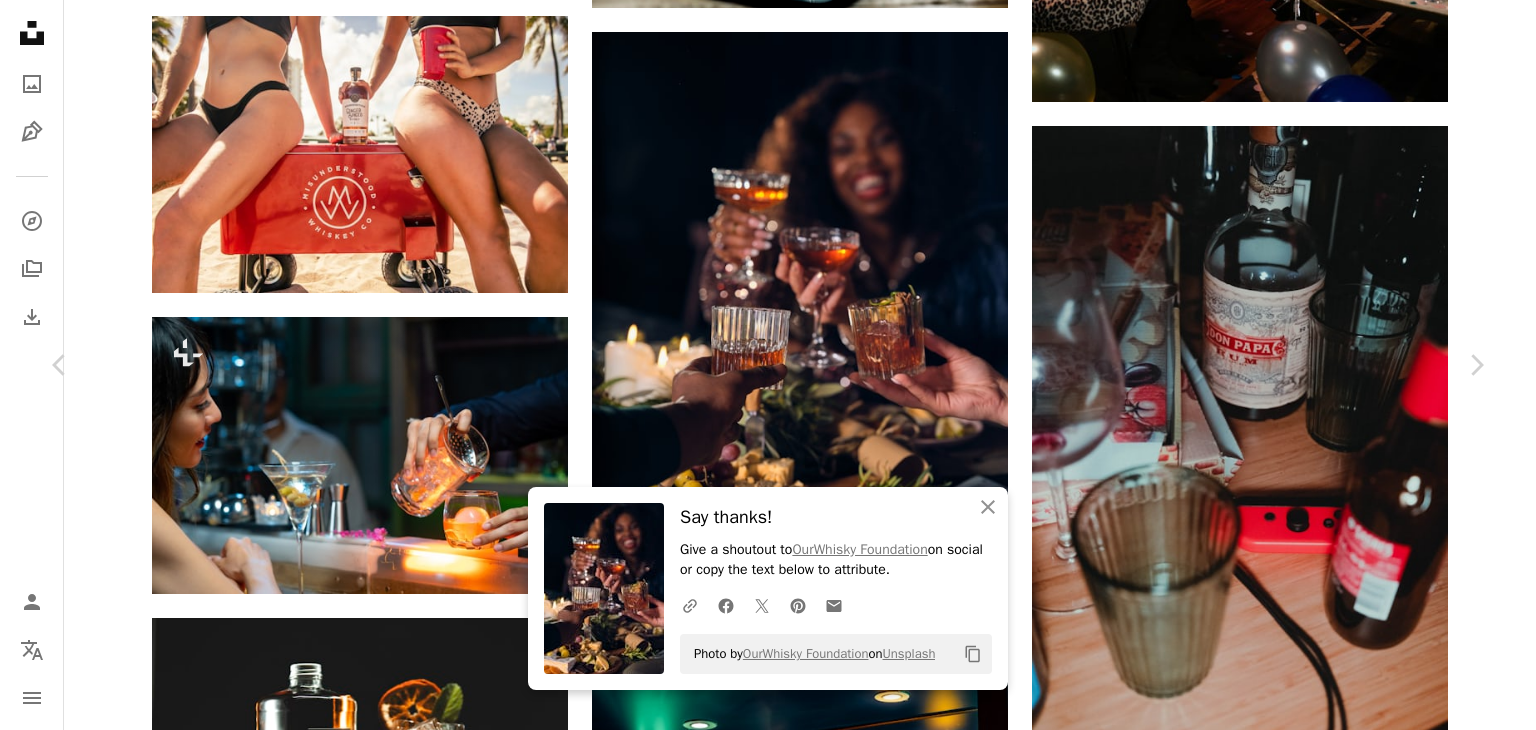 drag, startPoint x: 1356, startPoint y: 52, endPoint x: 1331, endPoint y: 78, distance: 36.069378 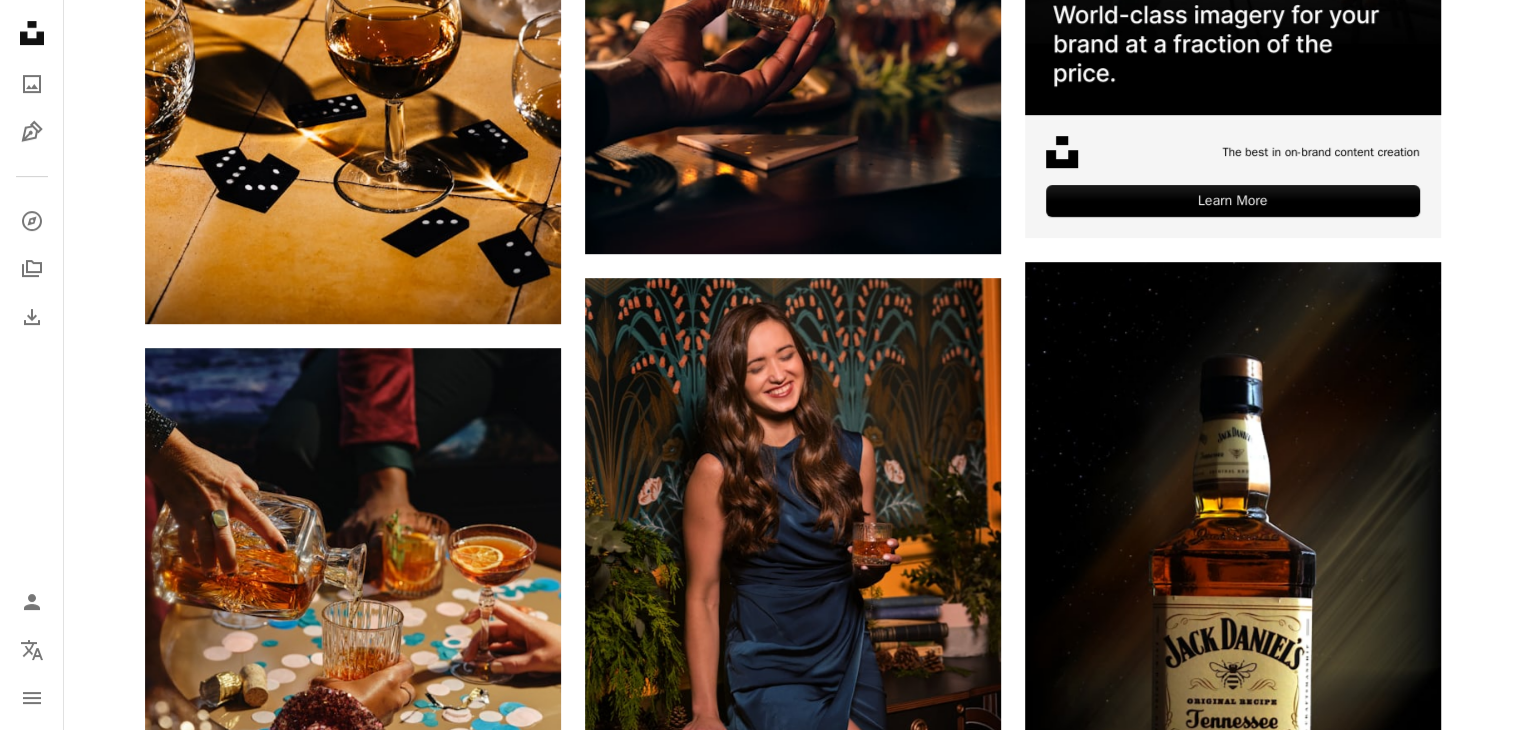 scroll, scrollTop: 0, scrollLeft: 0, axis: both 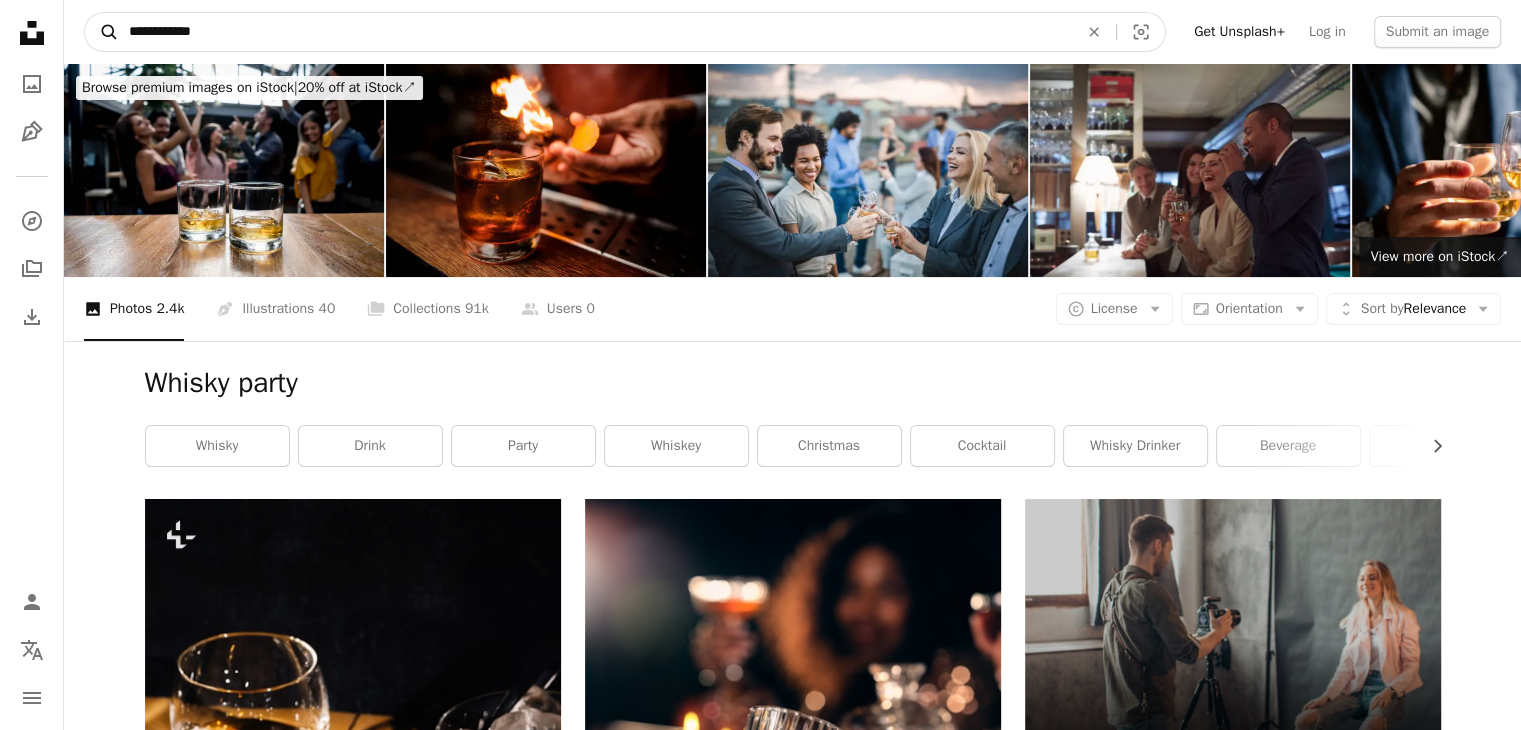 drag, startPoint x: 289, startPoint y: 20, endPoint x: 112, endPoint y: 40, distance: 178.12636 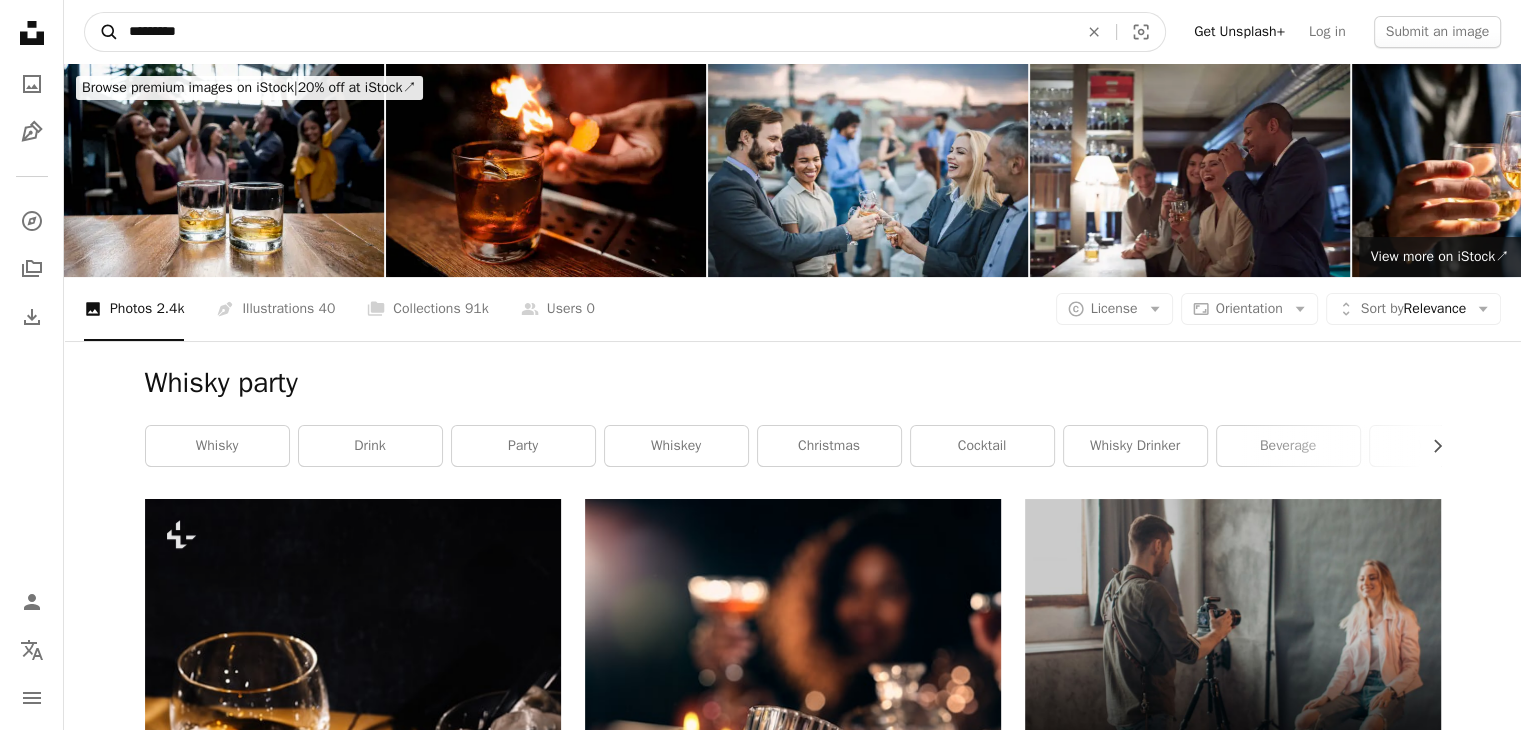 type on "*********" 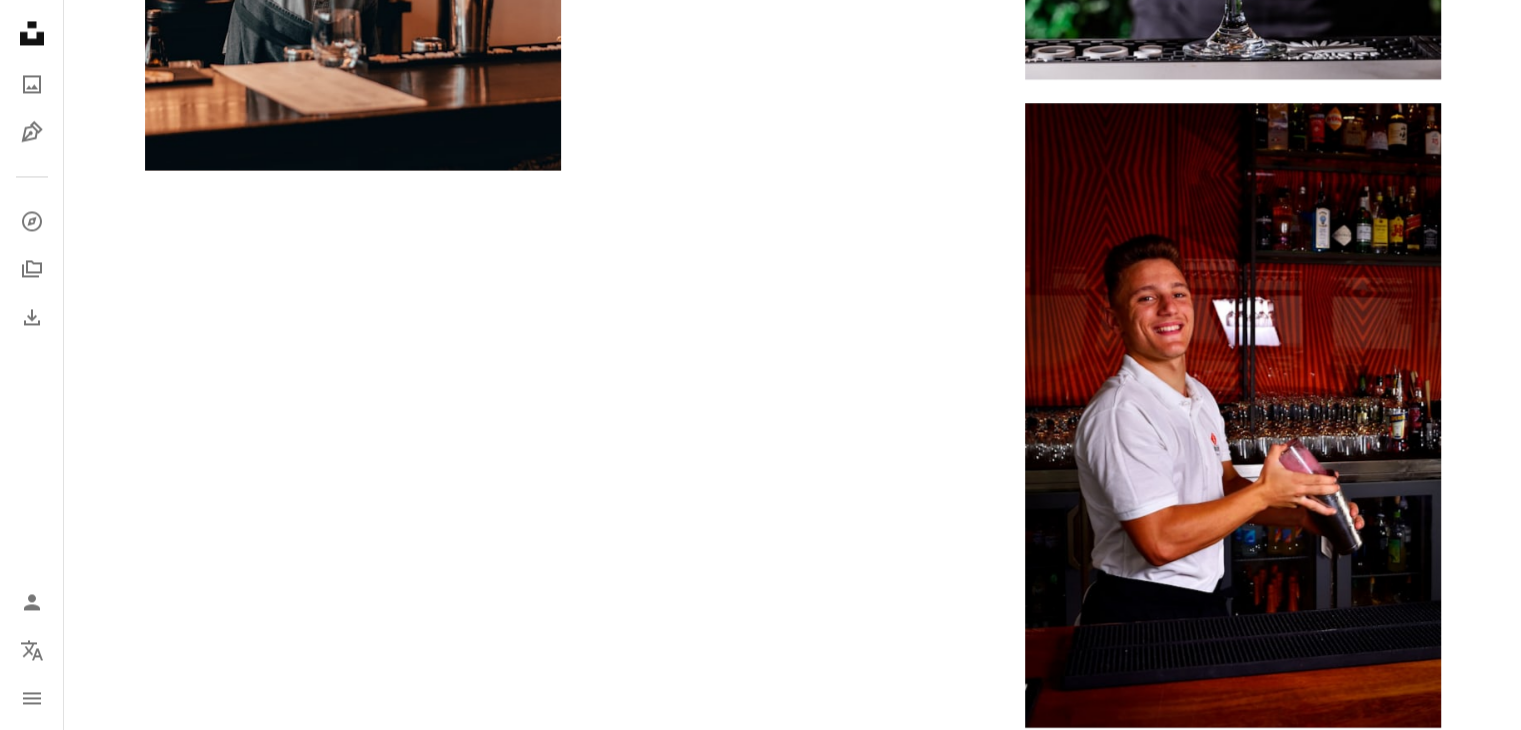 scroll, scrollTop: 3600, scrollLeft: 0, axis: vertical 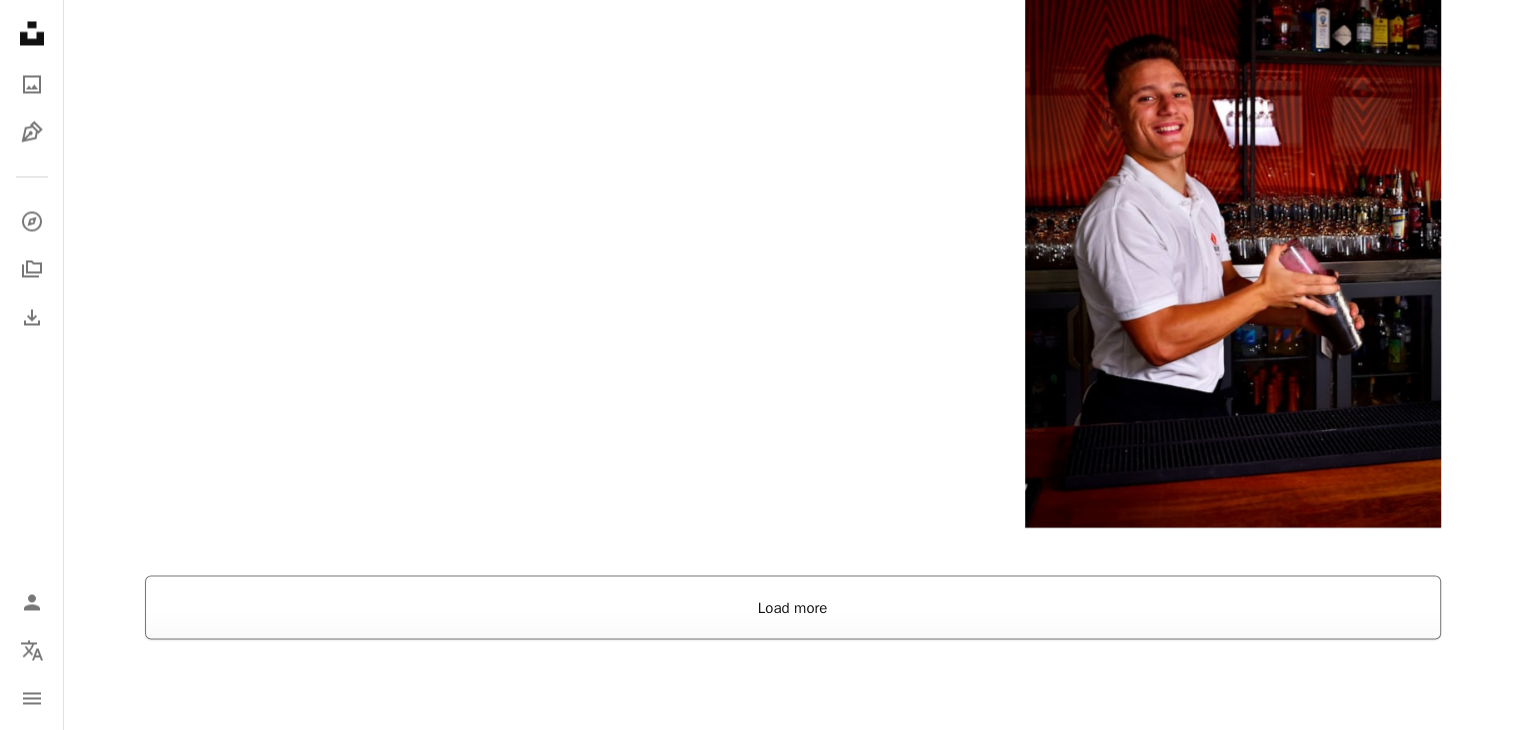 click on "Load more" at bounding box center [793, 607] 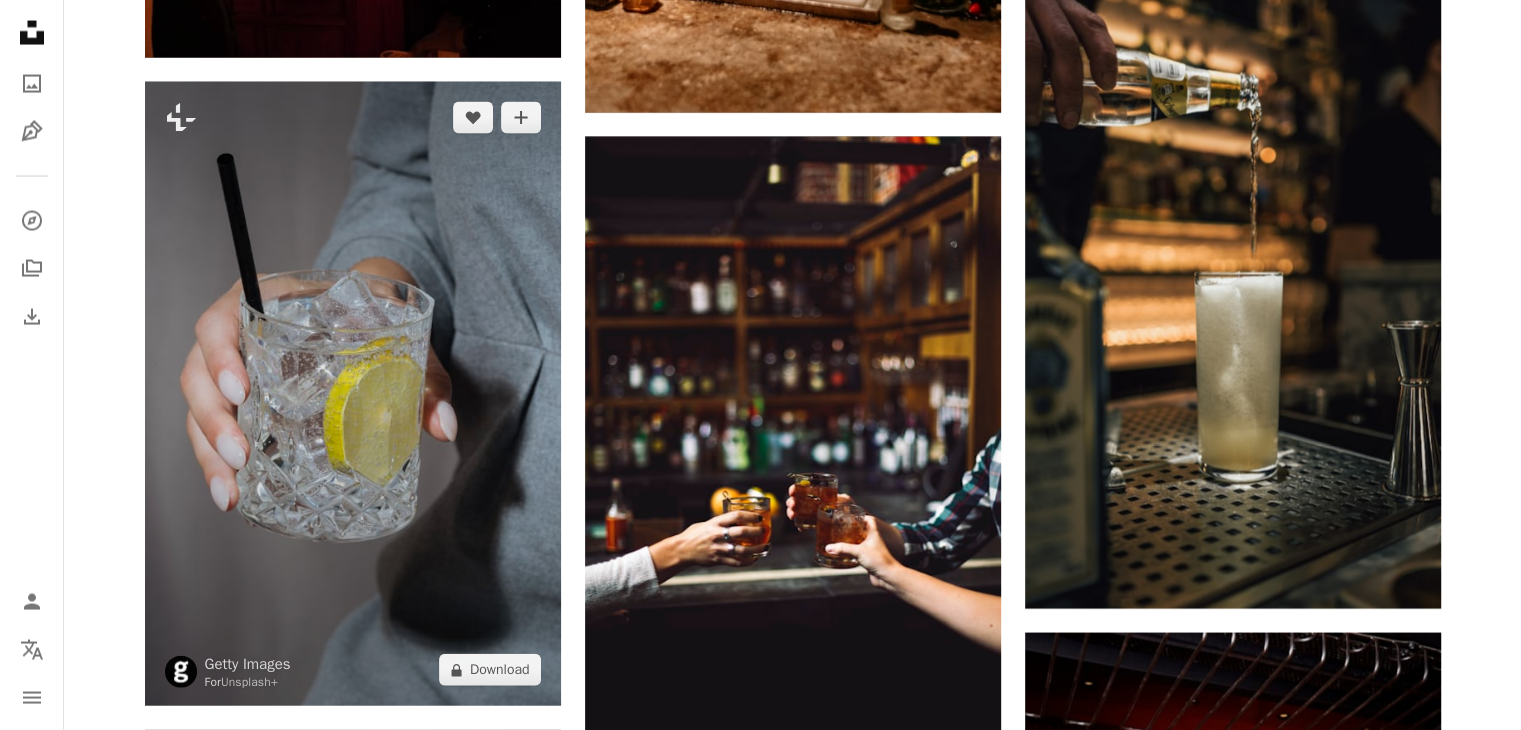 scroll, scrollTop: 11900, scrollLeft: 0, axis: vertical 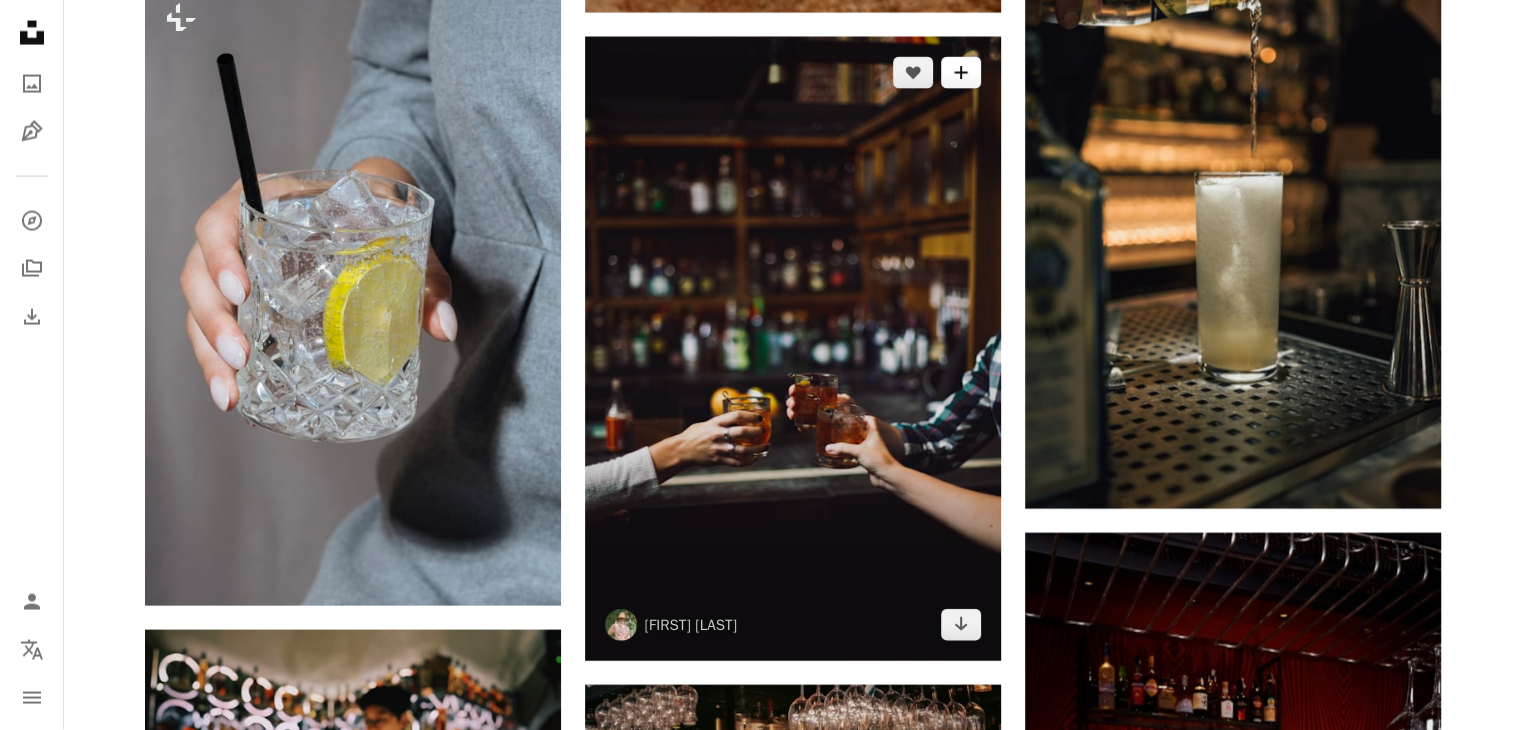 click on "A plus sign" at bounding box center [961, 73] 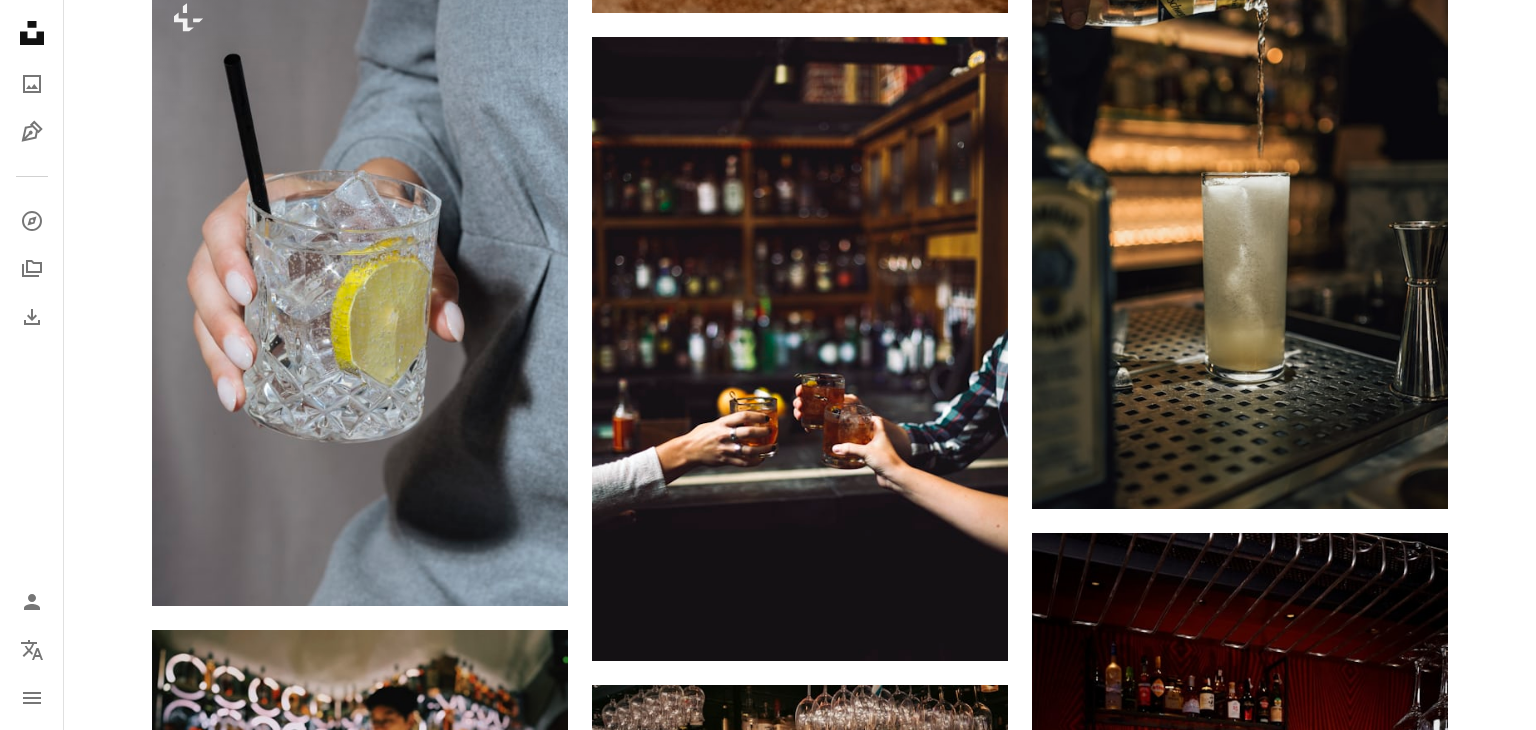 click on "An X shape Join Unsplash Already have an account?  Login First name Last name Email Username  (only letters, numbers and underscores) Password  (min. 8 char) Join By joining, you agree to the  Terms  and  Privacy Policy ." at bounding box center (768, 3119) 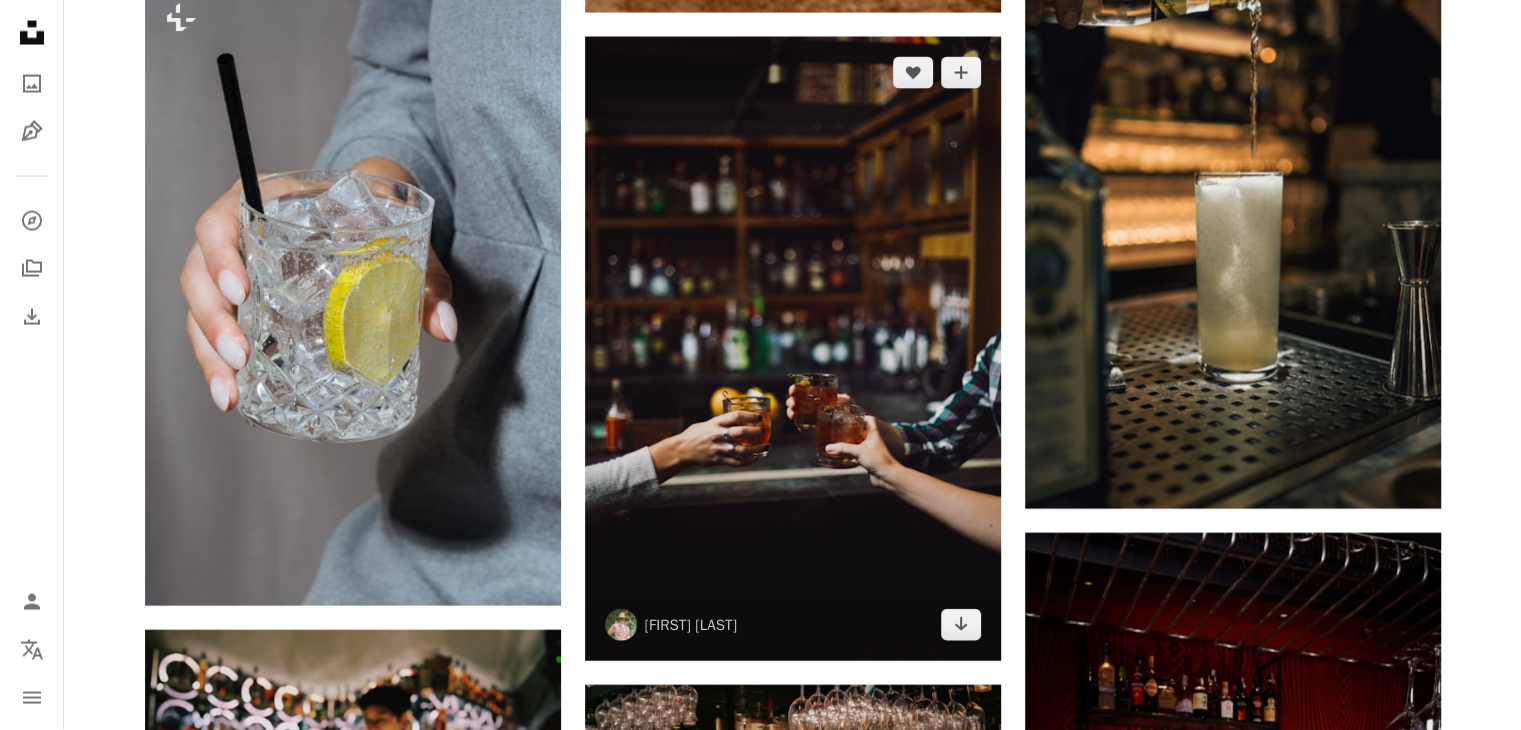 click at bounding box center (793, 349) 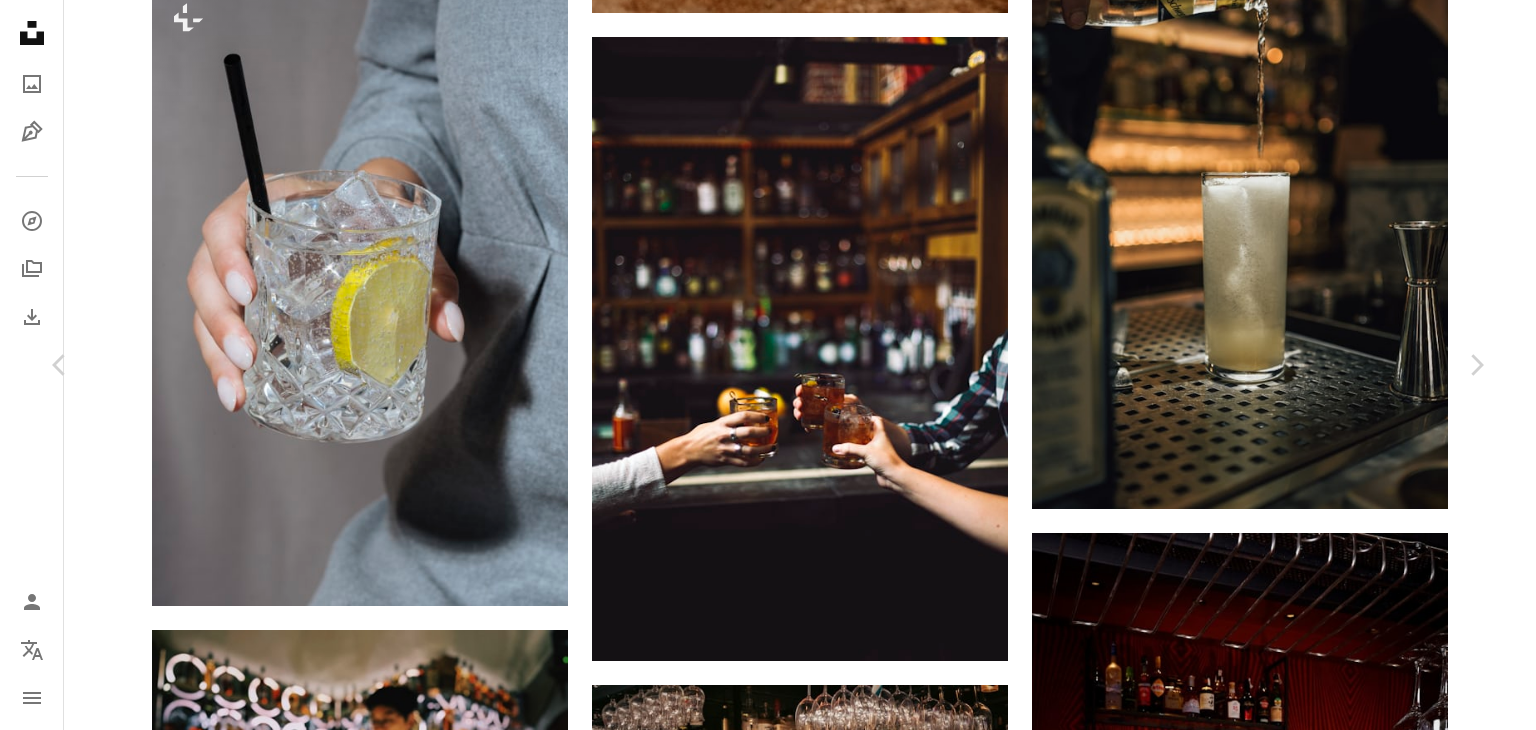 click on "Chevron down" 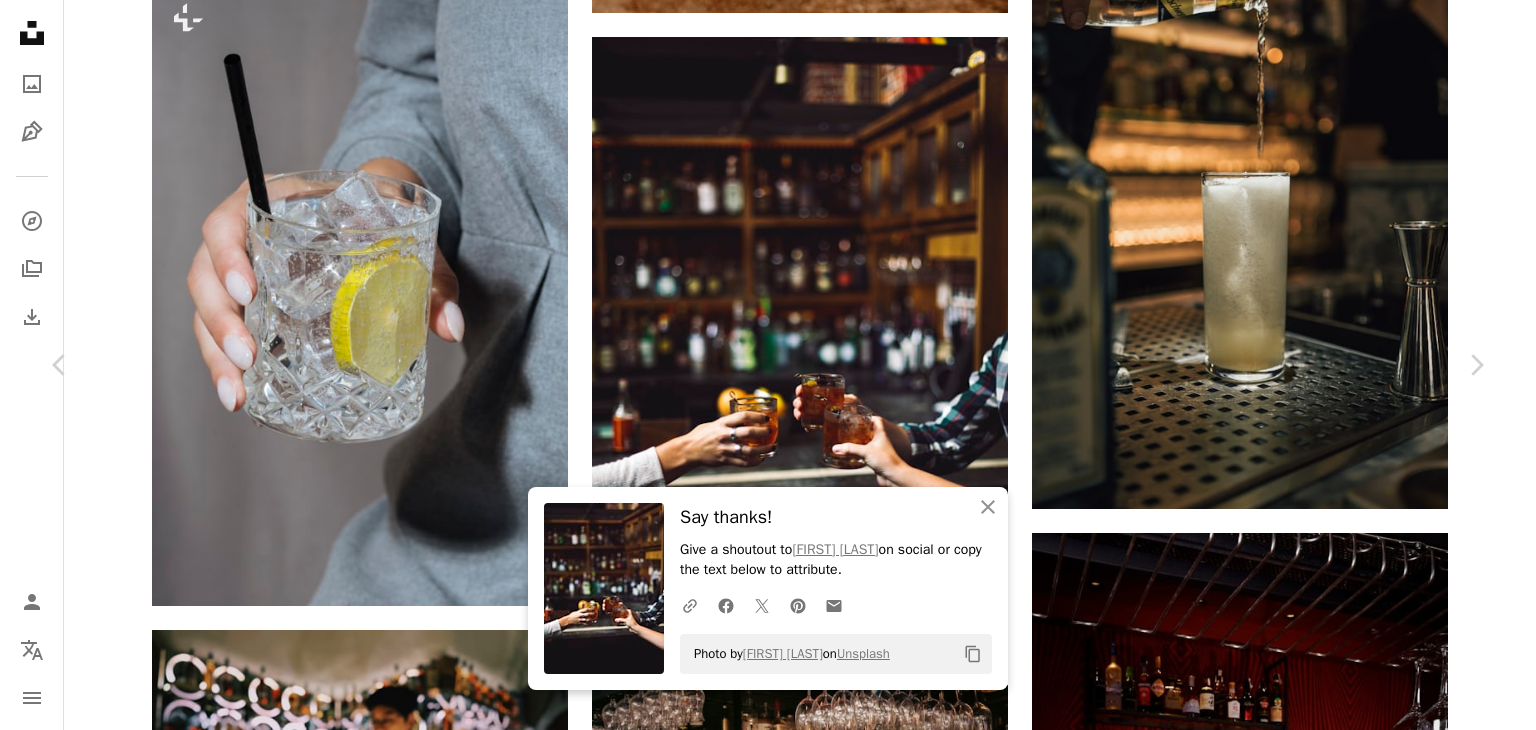 click on "An X shape" at bounding box center (20, 20) 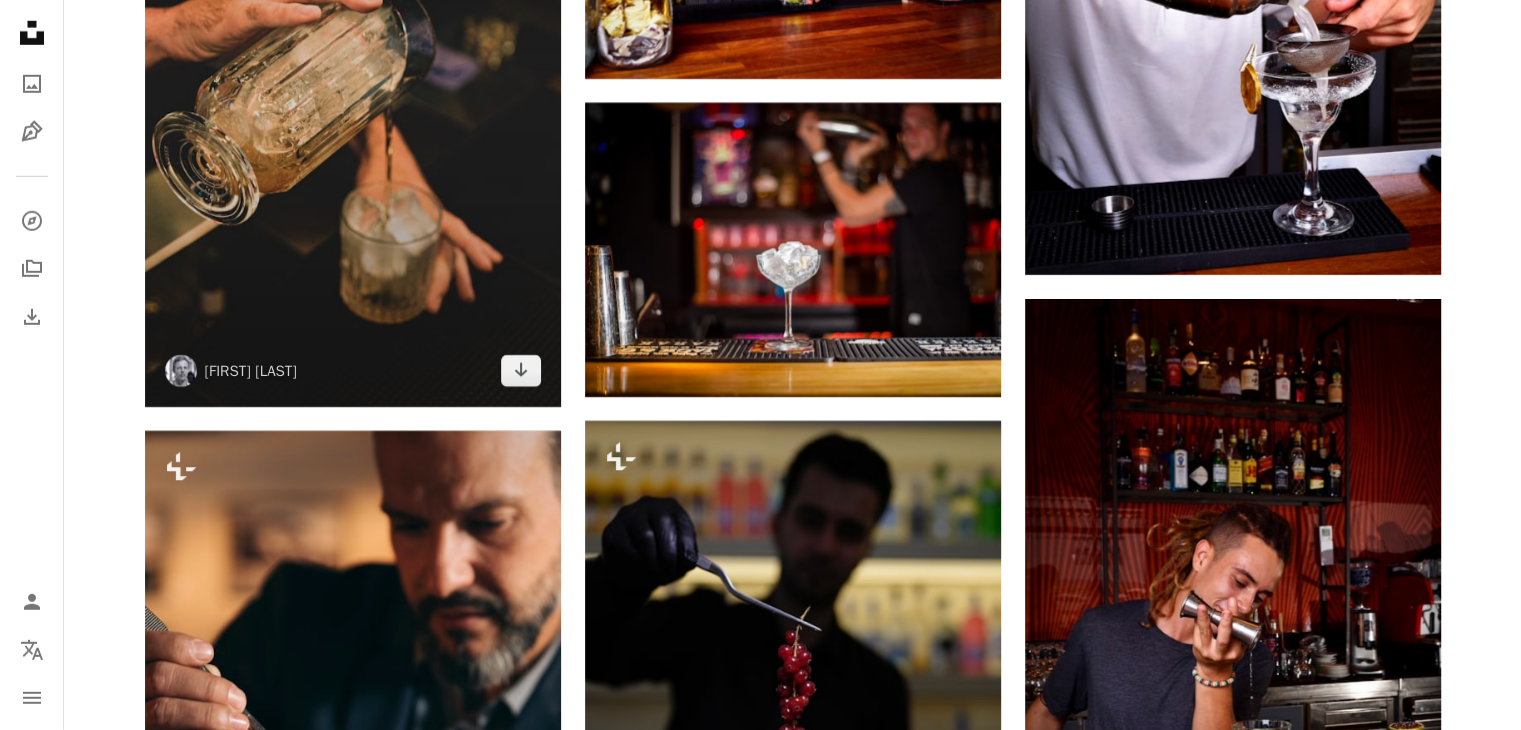scroll, scrollTop: 13600, scrollLeft: 0, axis: vertical 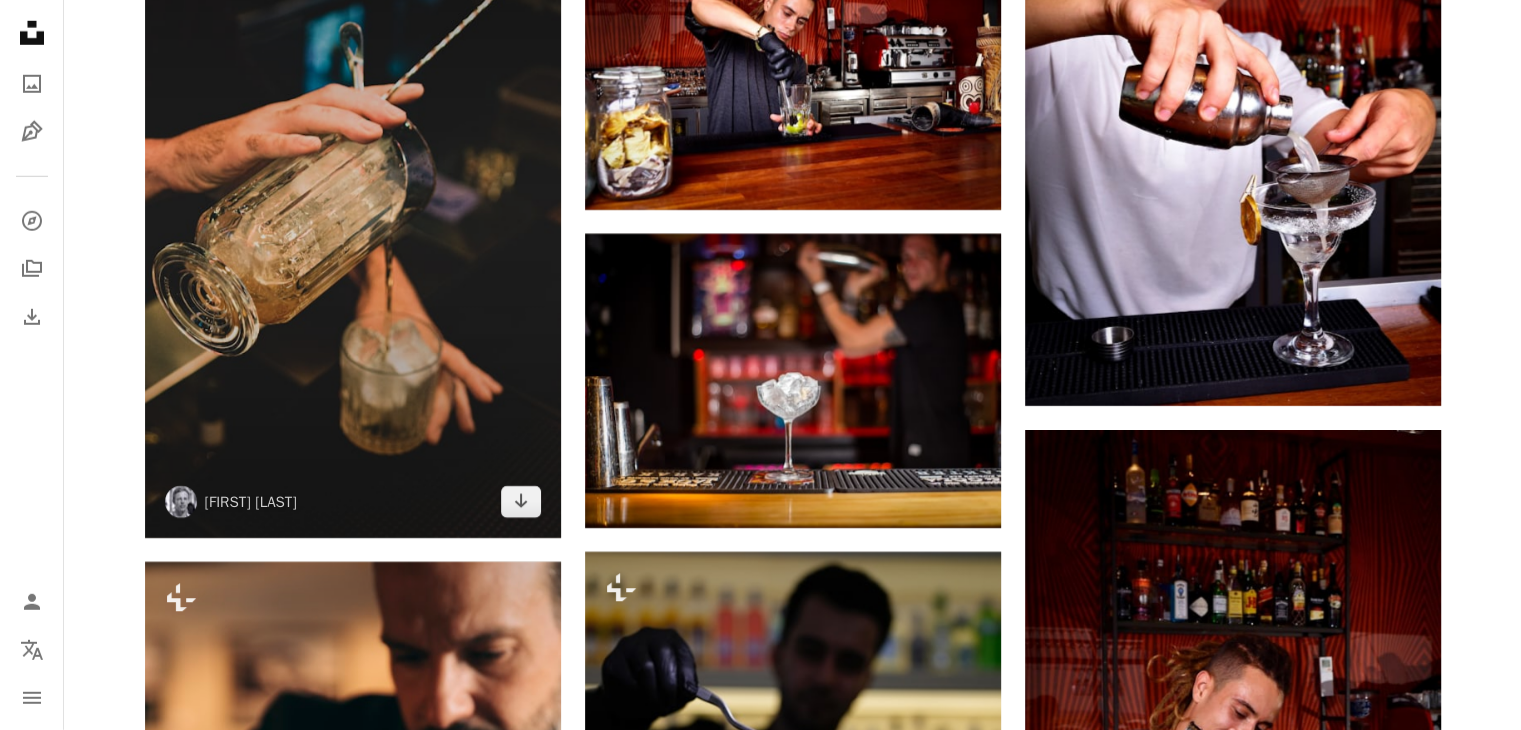 click at bounding box center (353, 226) 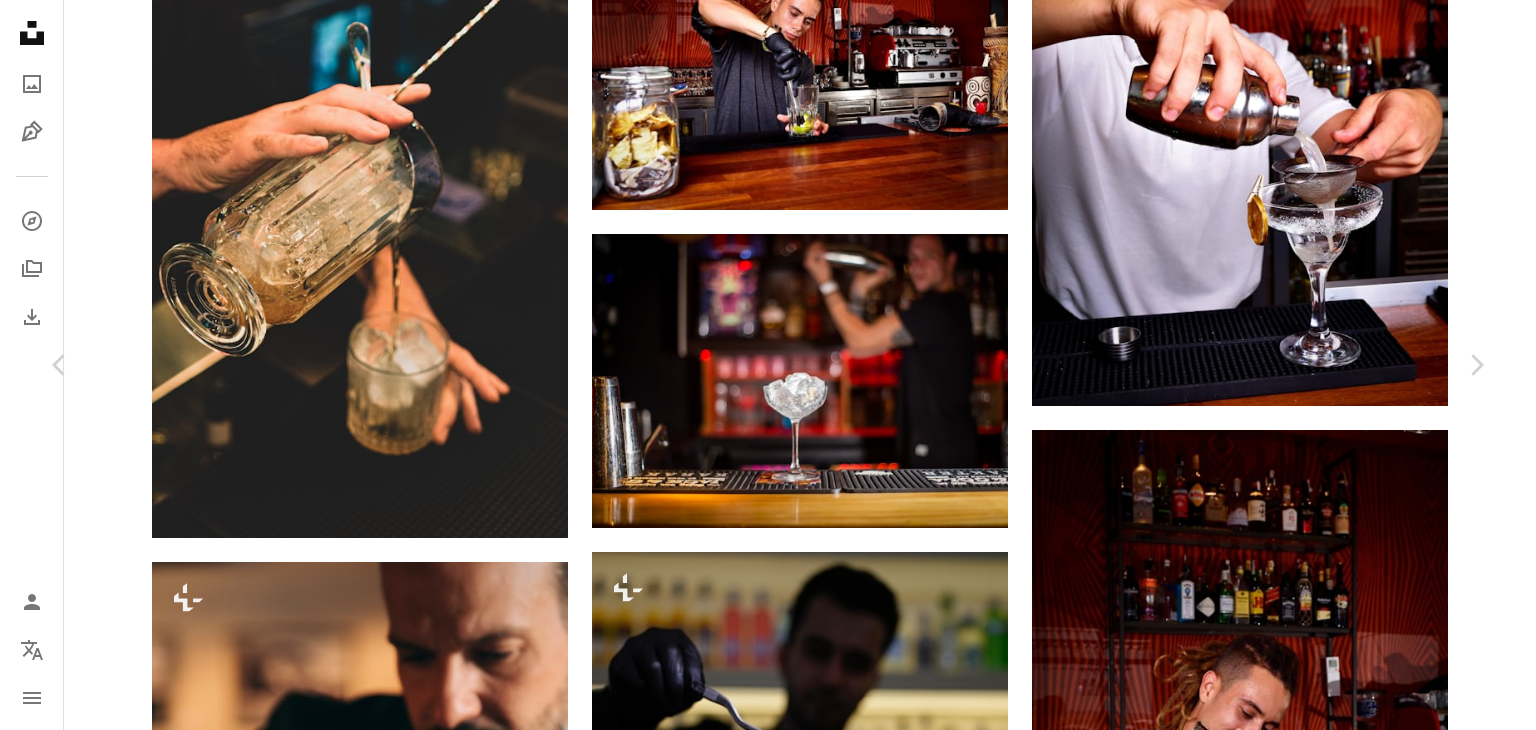 click on "Chevron down" 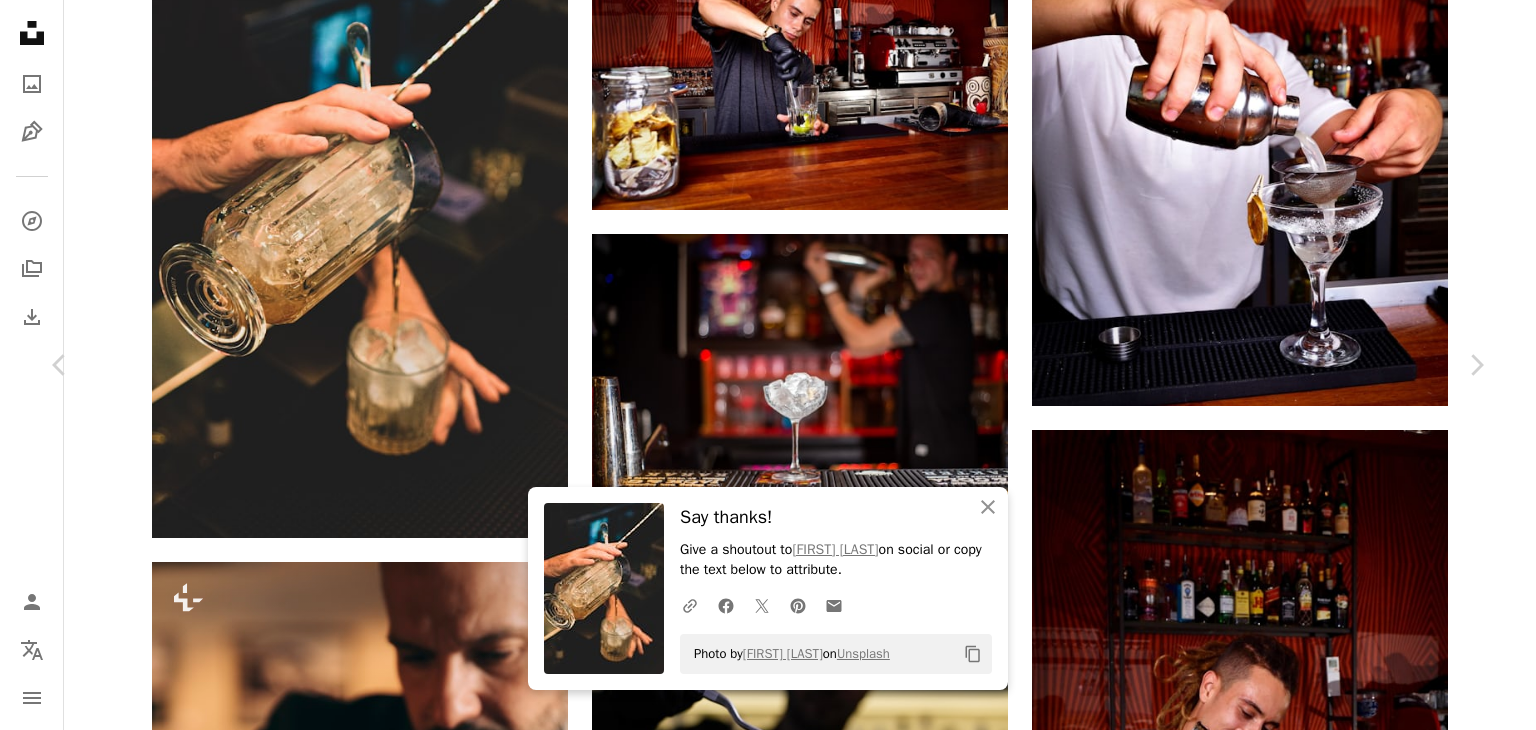 click on "An X shape" at bounding box center (20, 20) 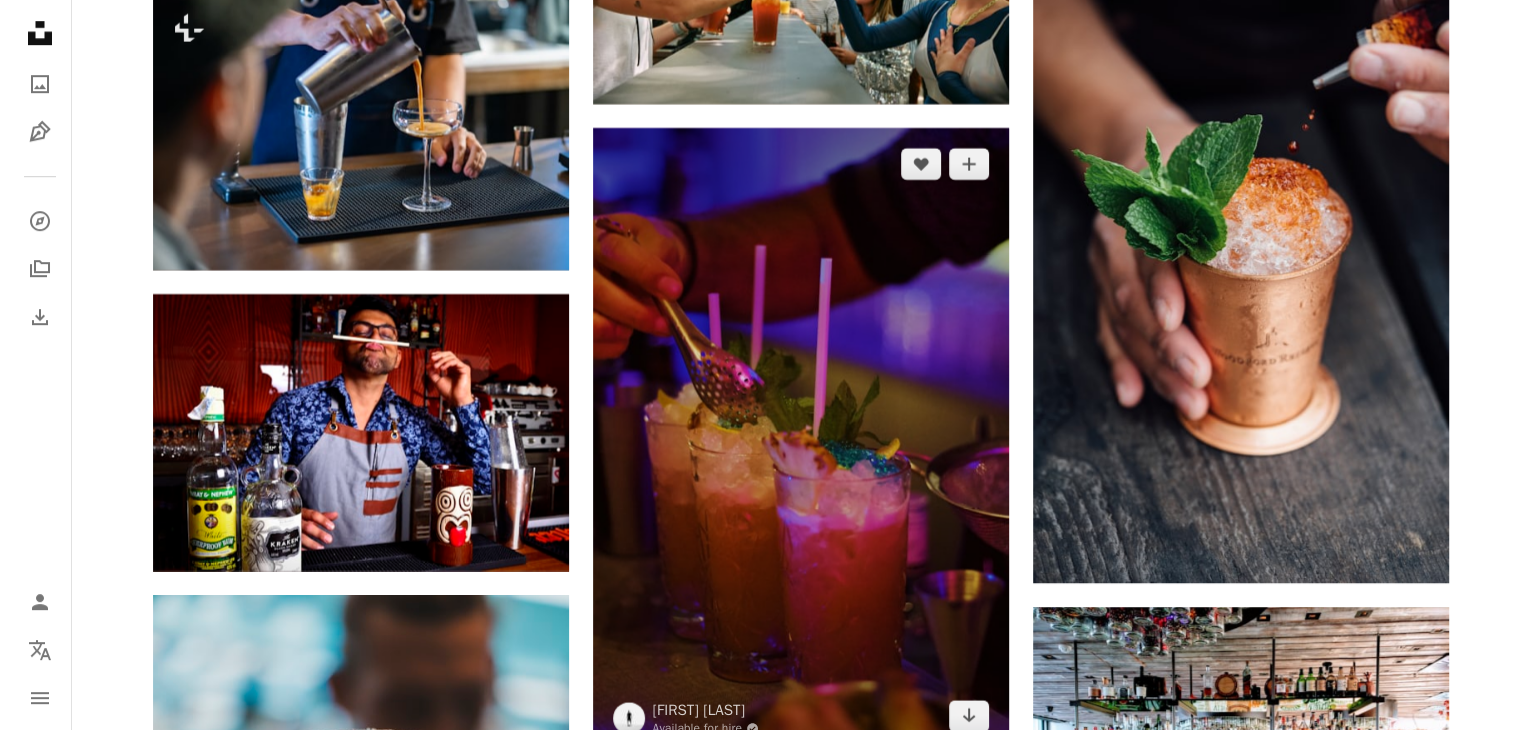 scroll, scrollTop: 24100, scrollLeft: 0, axis: vertical 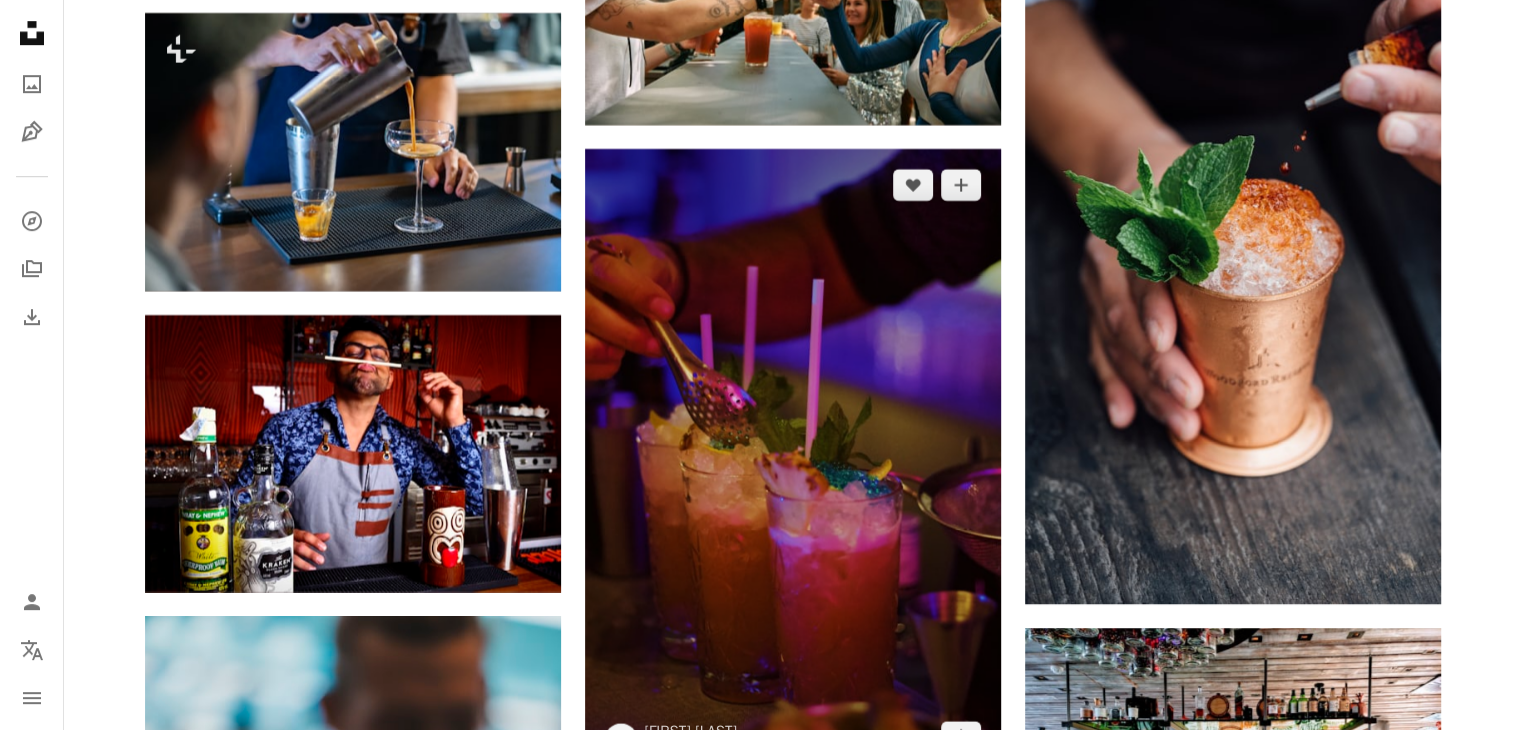 drag, startPoint x: 874, startPoint y: 284, endPoint x: 926, endPoint y: 281, distance: 52.086468 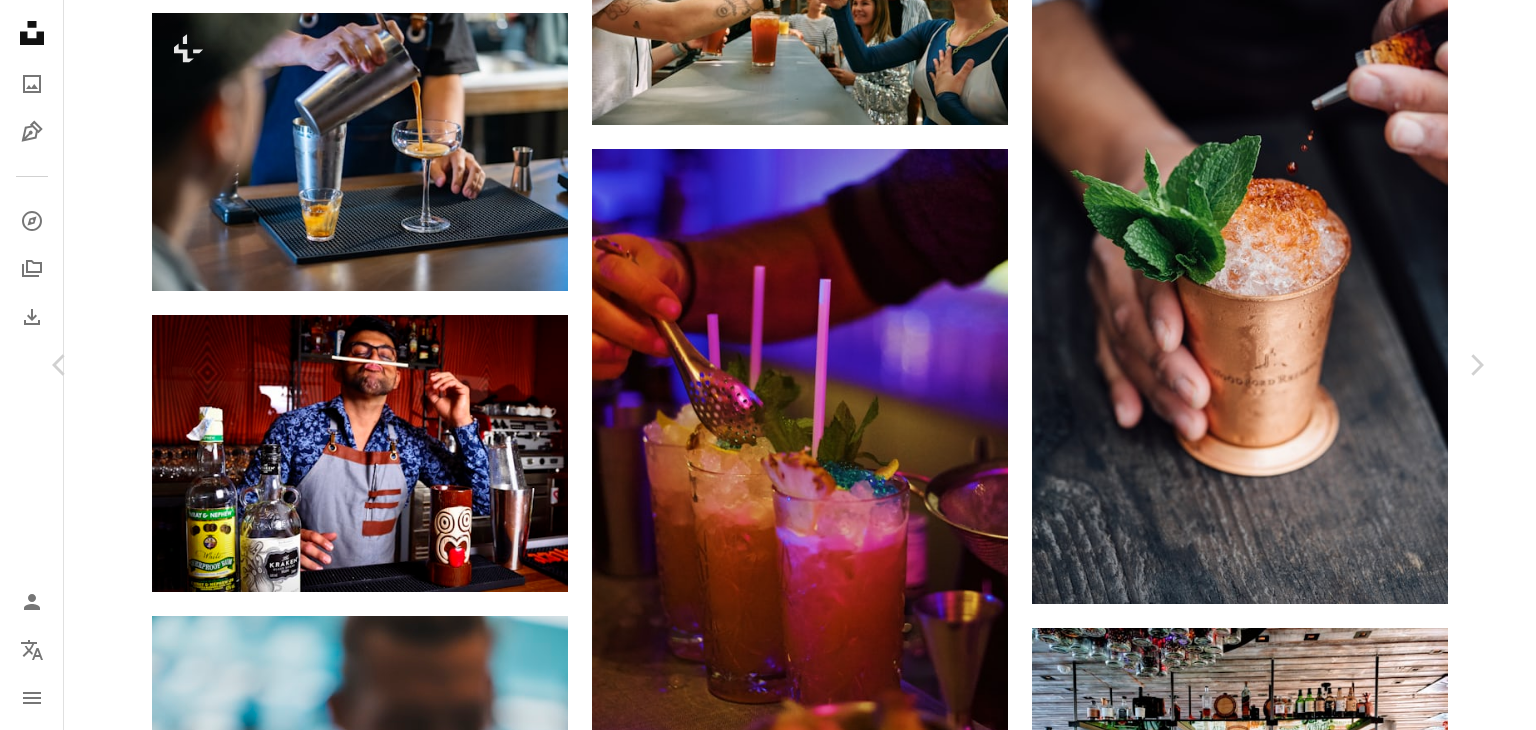 drag, startPoint x: 1345, startPoint y: 57, endPoint x: 1332, endPoint y: 98, distance: 43.011627 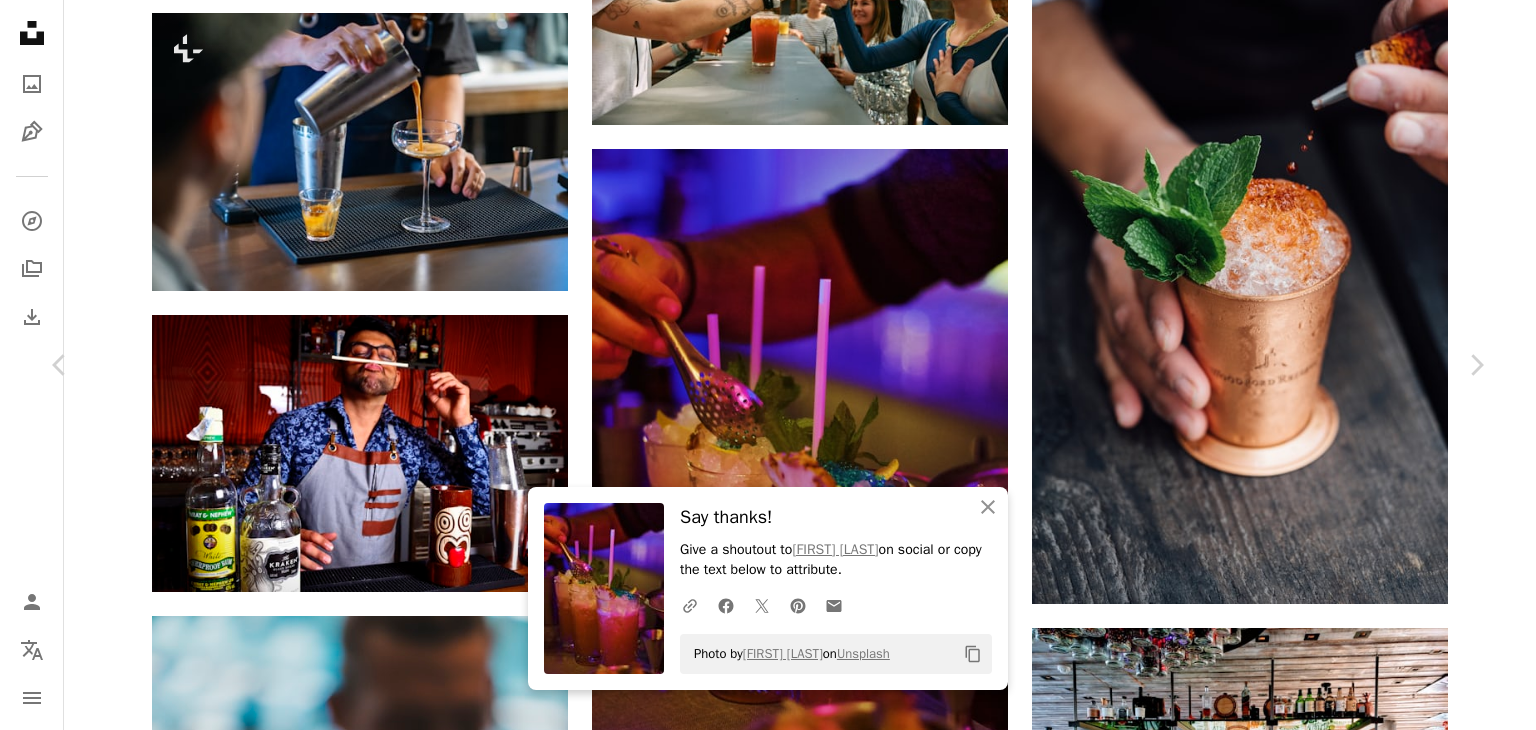 scroll, scrollTop: 7900, scrollLeft: 0, axis: vertical 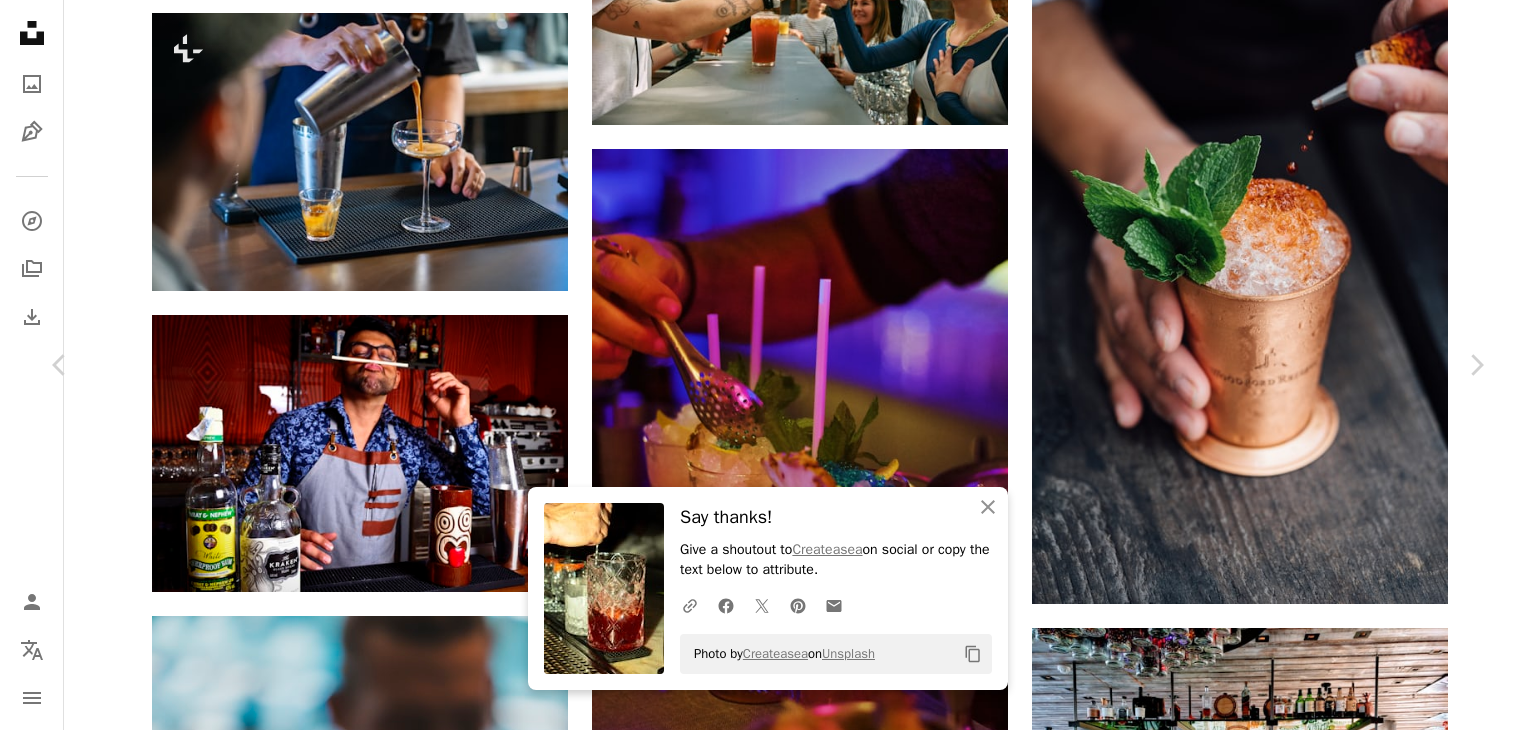 click on "An X shape" at bounding box center (20, 20) 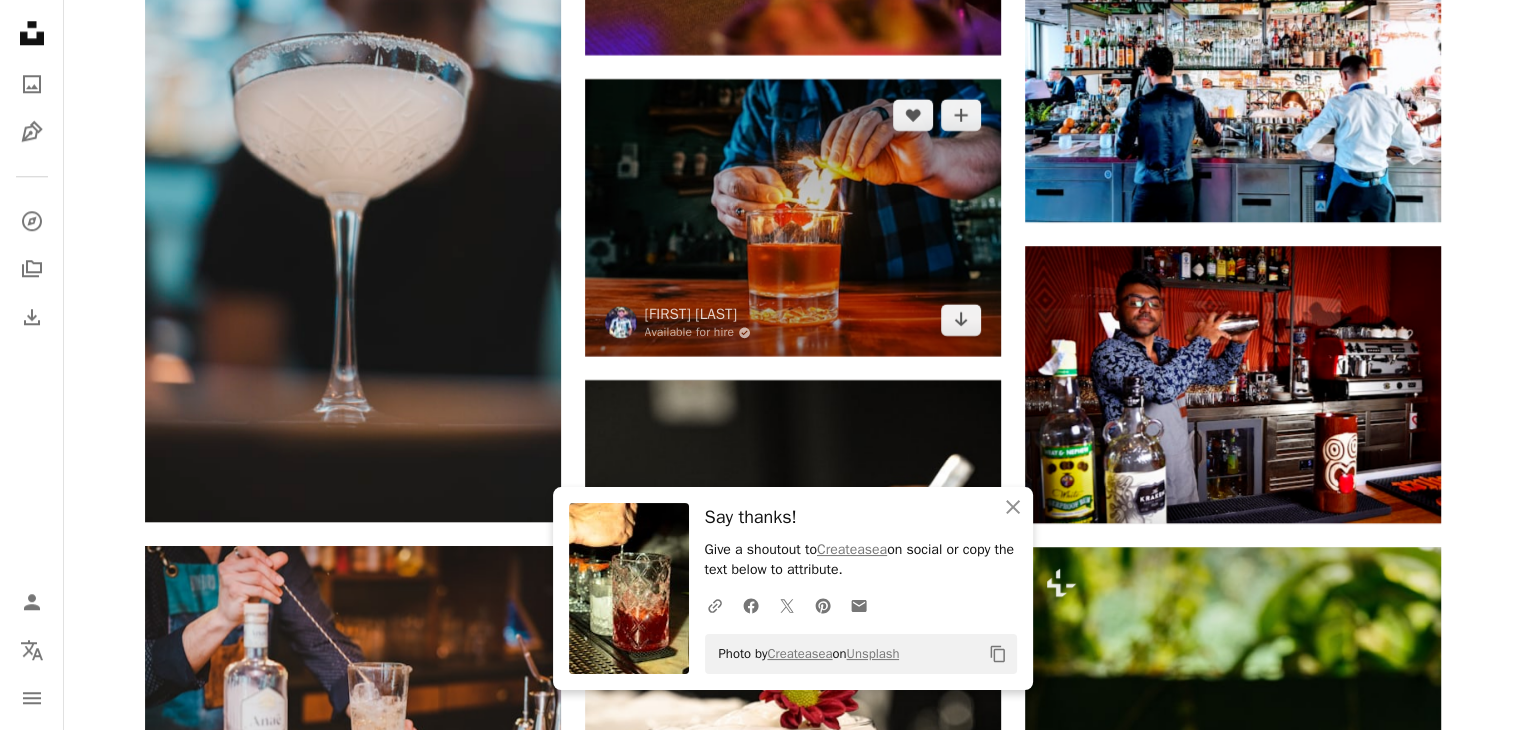 scroll, scrollTop: 24800, scrollLeft: 0, axis: vertical 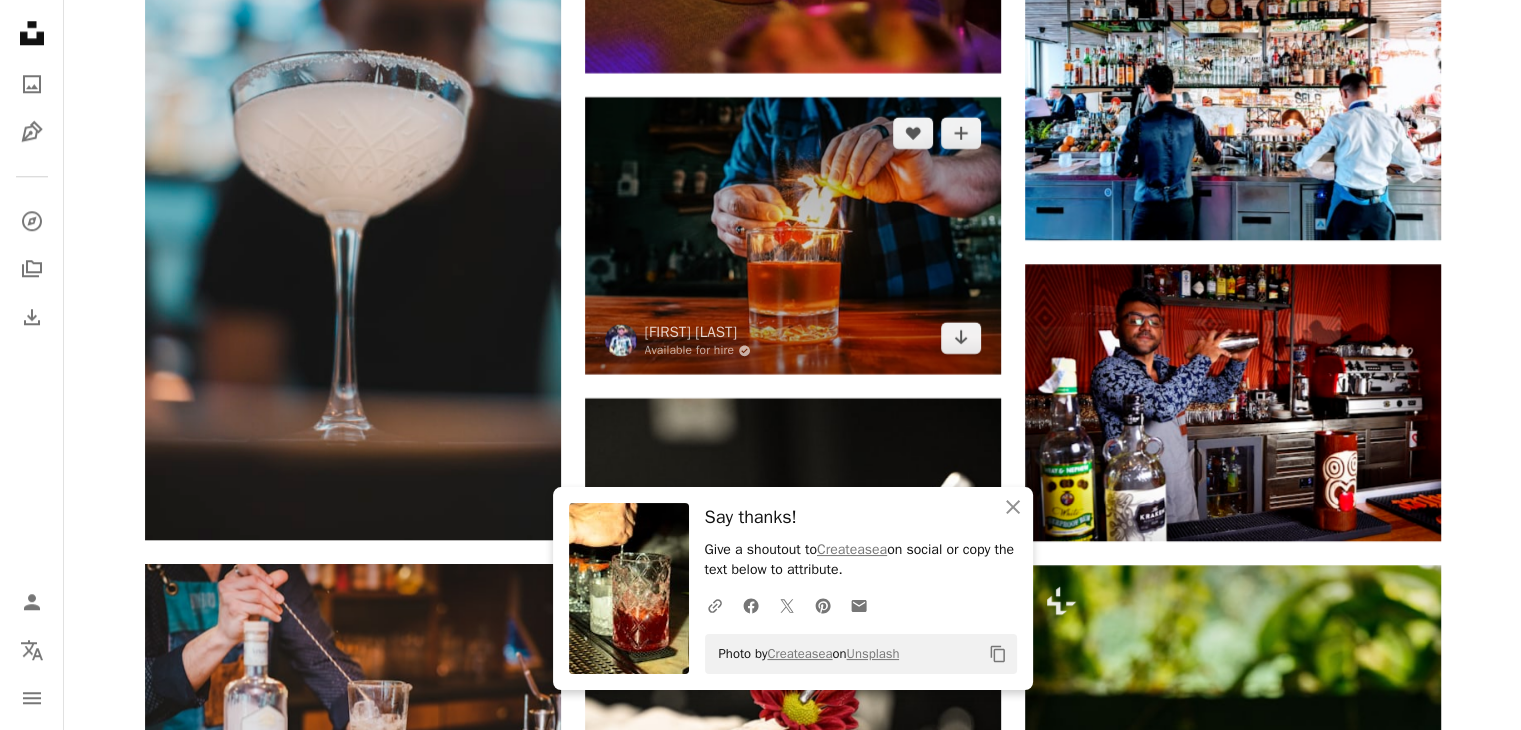 click at bounding box center (793, 235) 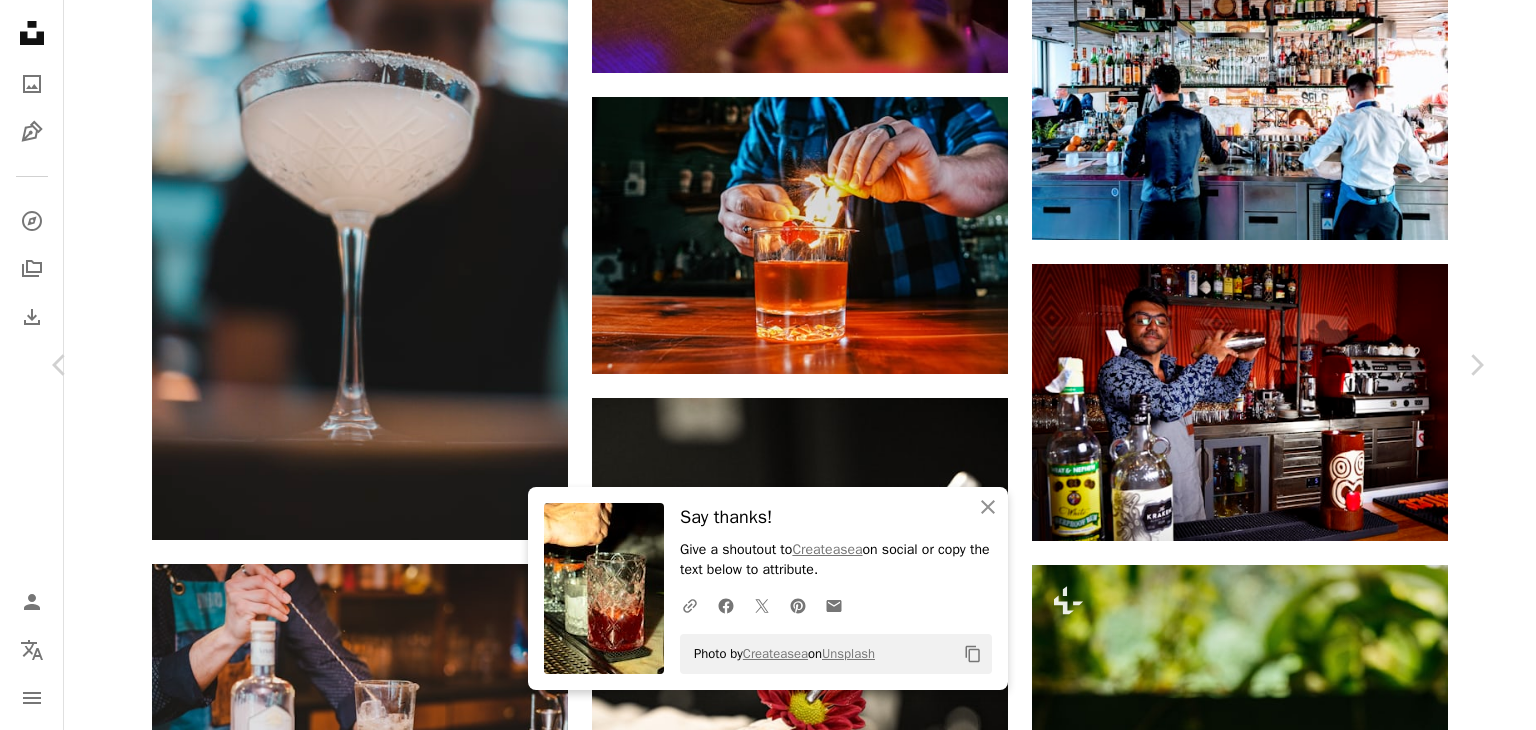 click on "Chevron down" 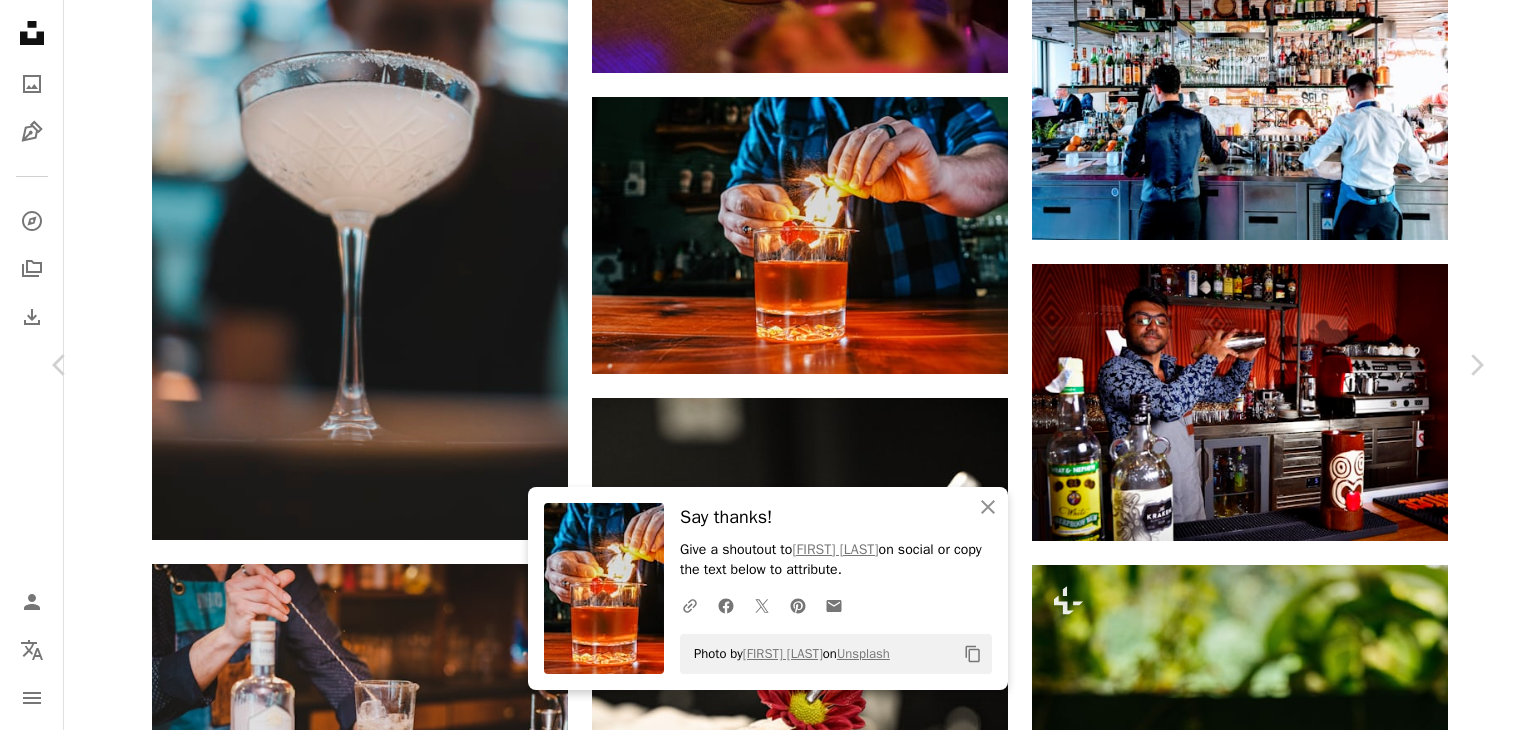drag, startPoint x: 235, startPoint y: 253, endPoint x: 159, endPoint y: 253, distance: 76 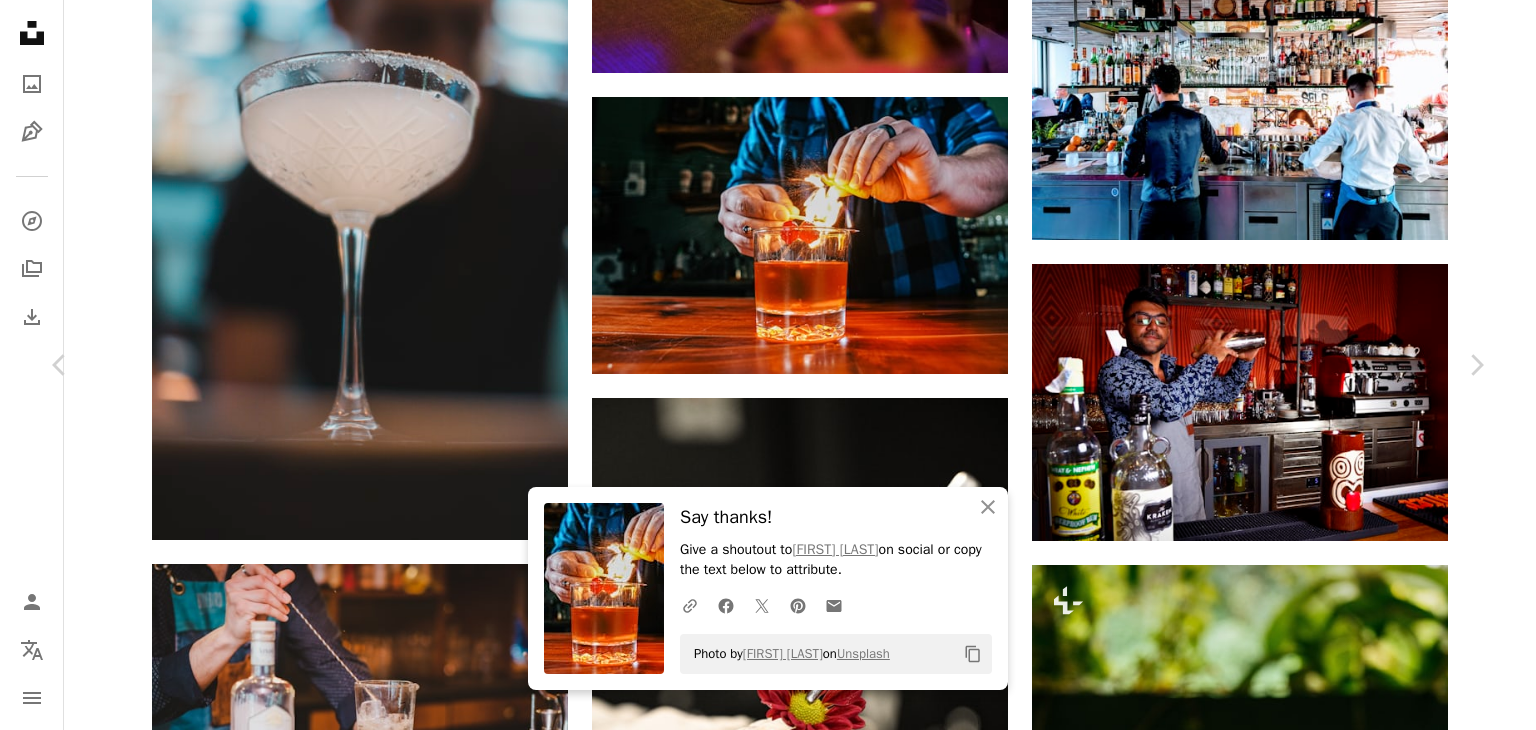 drag, startPoint x: 20, startPoint y: 24, endPoint x: 34, endPoint y: 35, distance: 17.804493 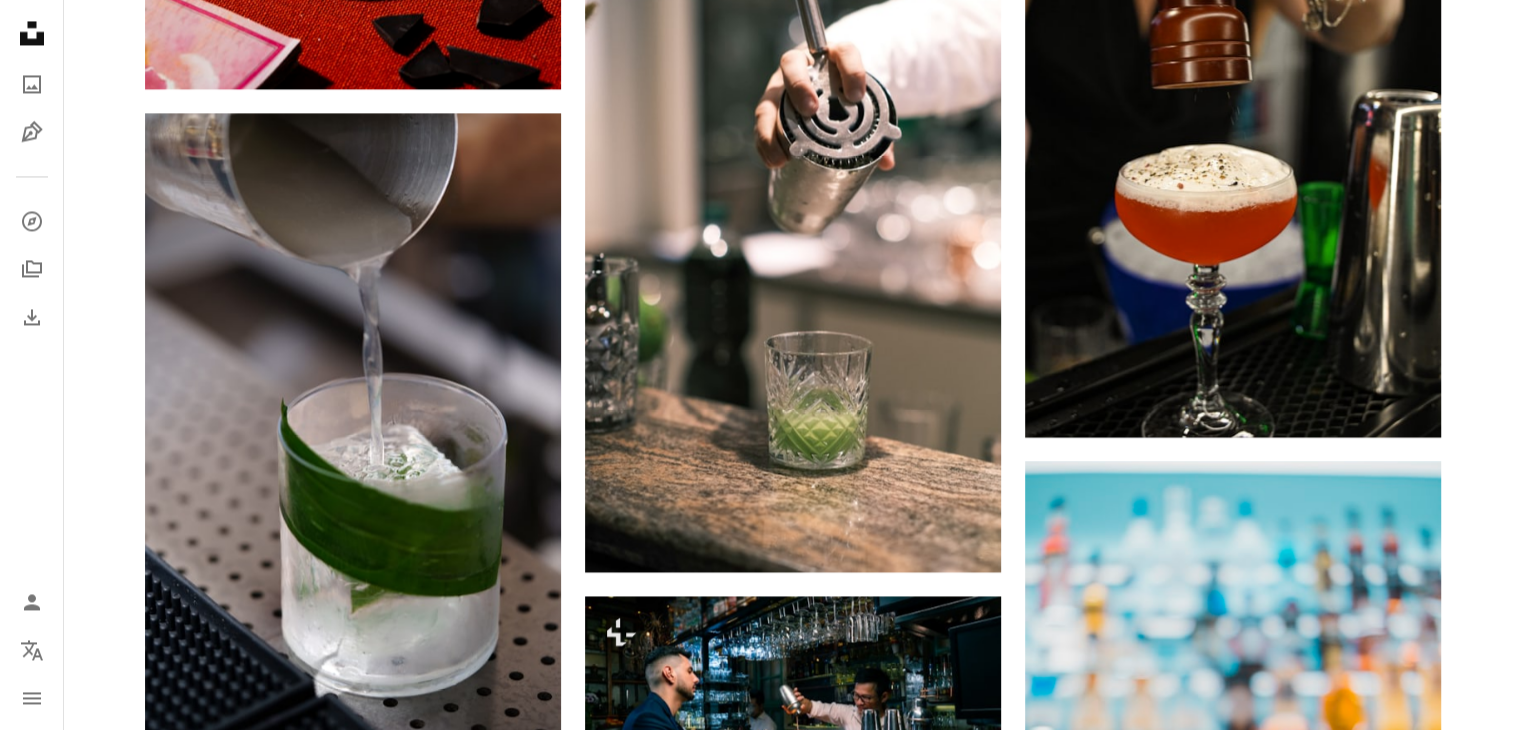 scroll, scrollTop: 26100, scrollLeft: 0, axis: vertical 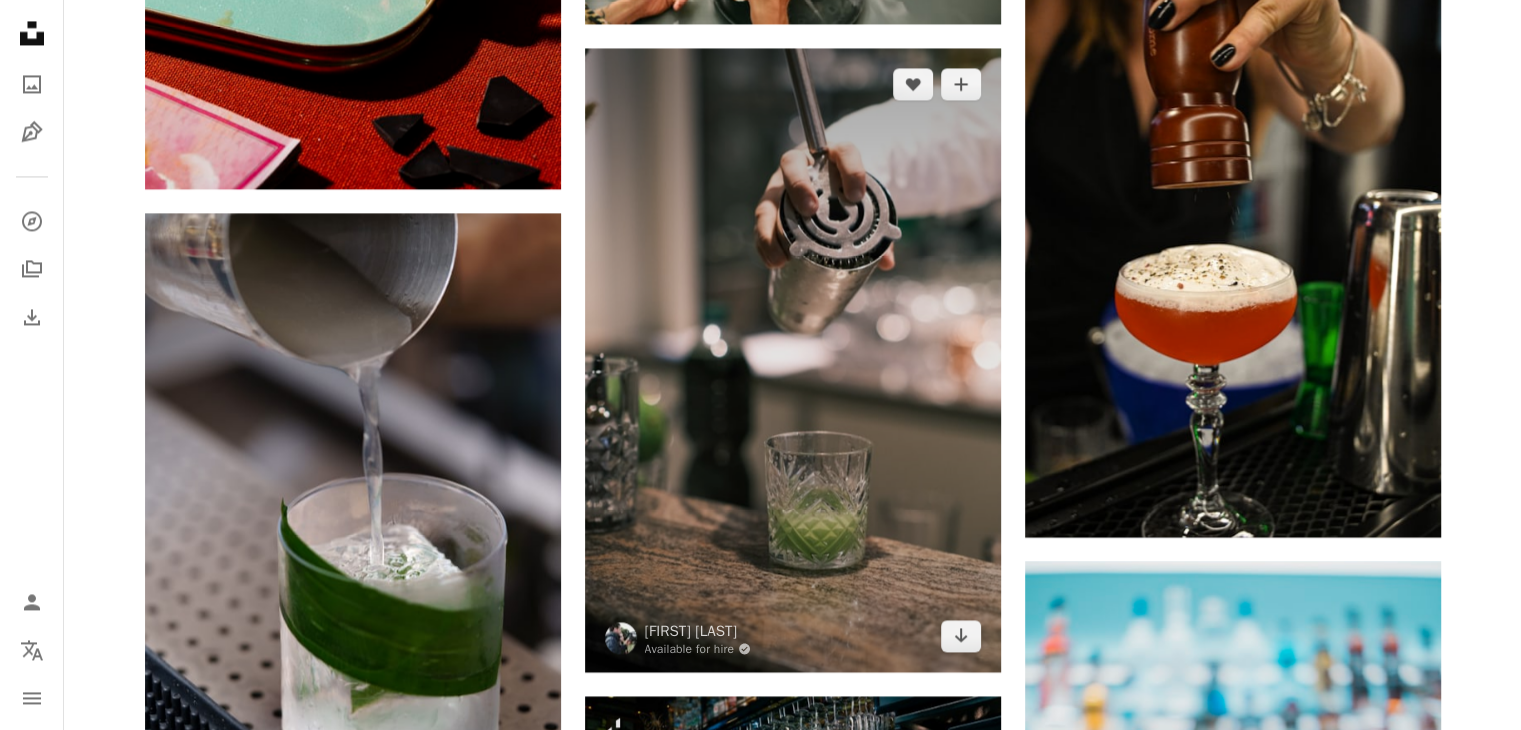 click at bounding box center [793, 360] 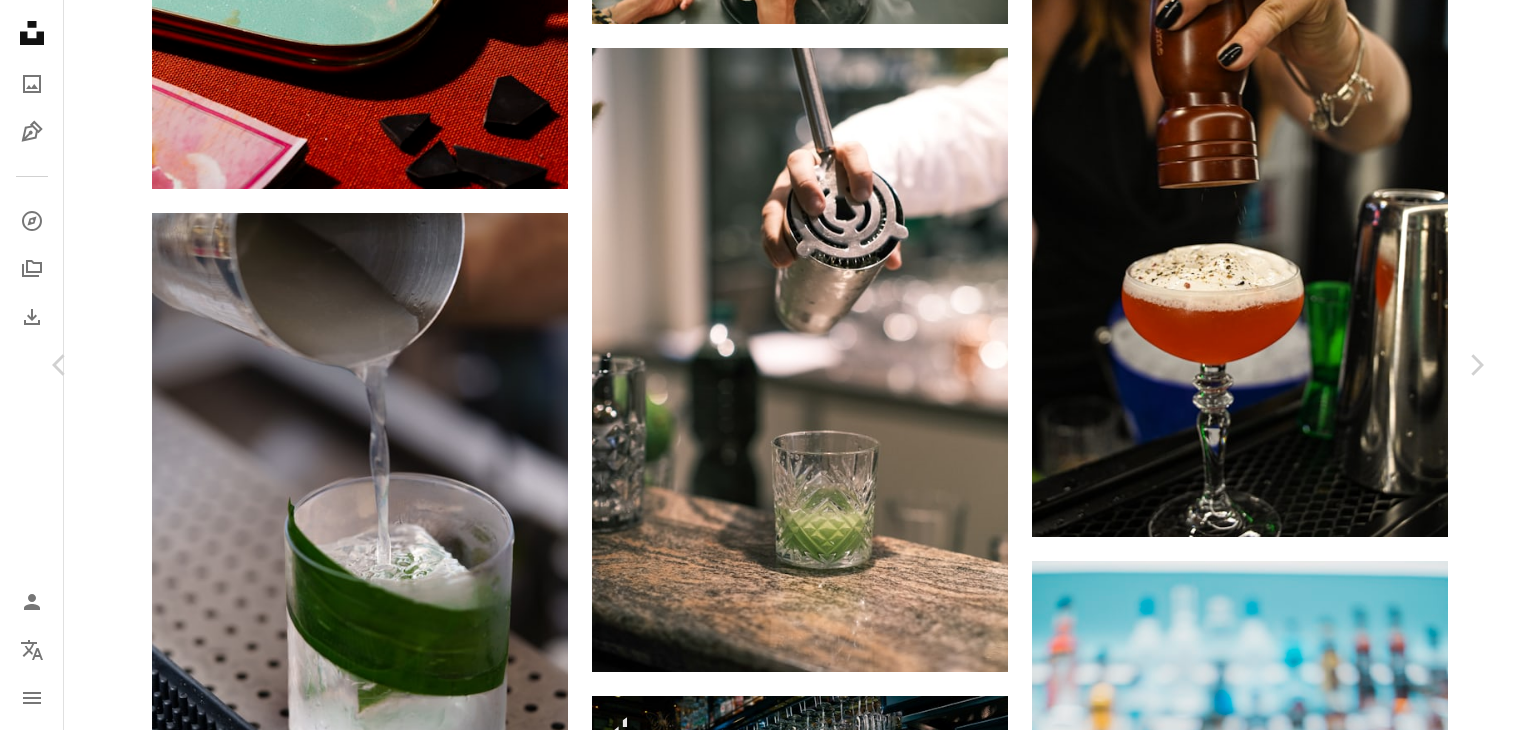 click on "Chevron down" 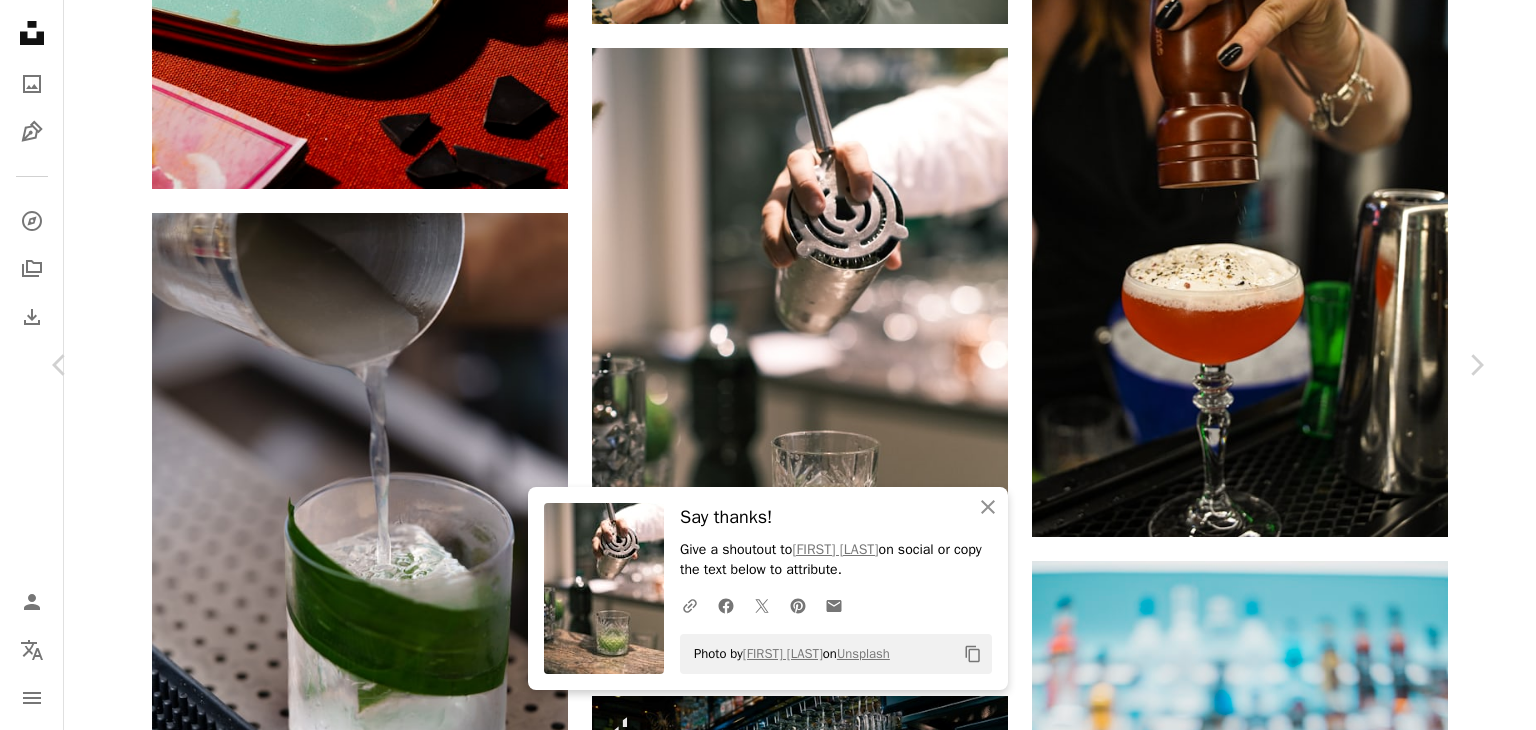 click on "An X shape" at bounding box center (20, 20) 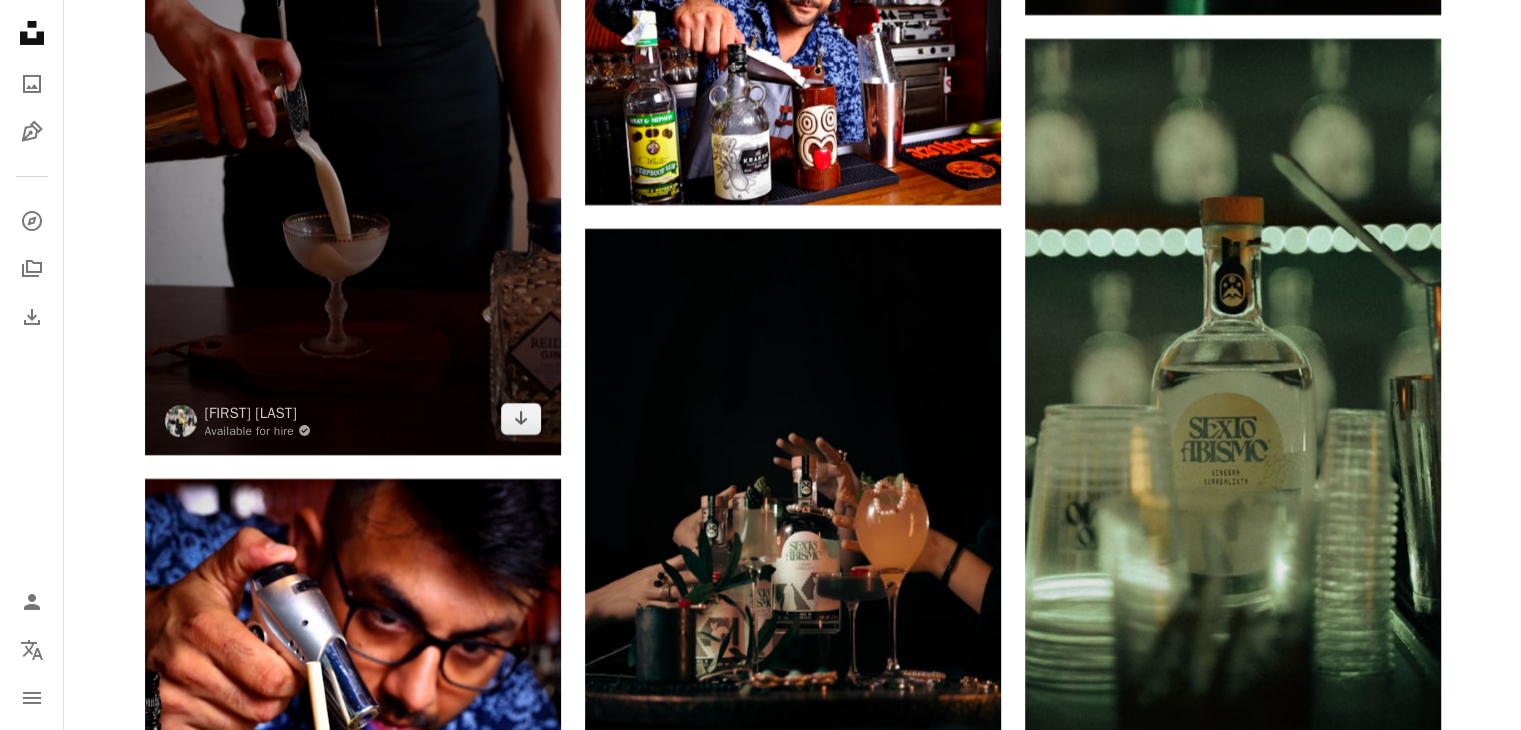 scroll, scrollTop: 30300, scrollLeft: 0, axis: vertical 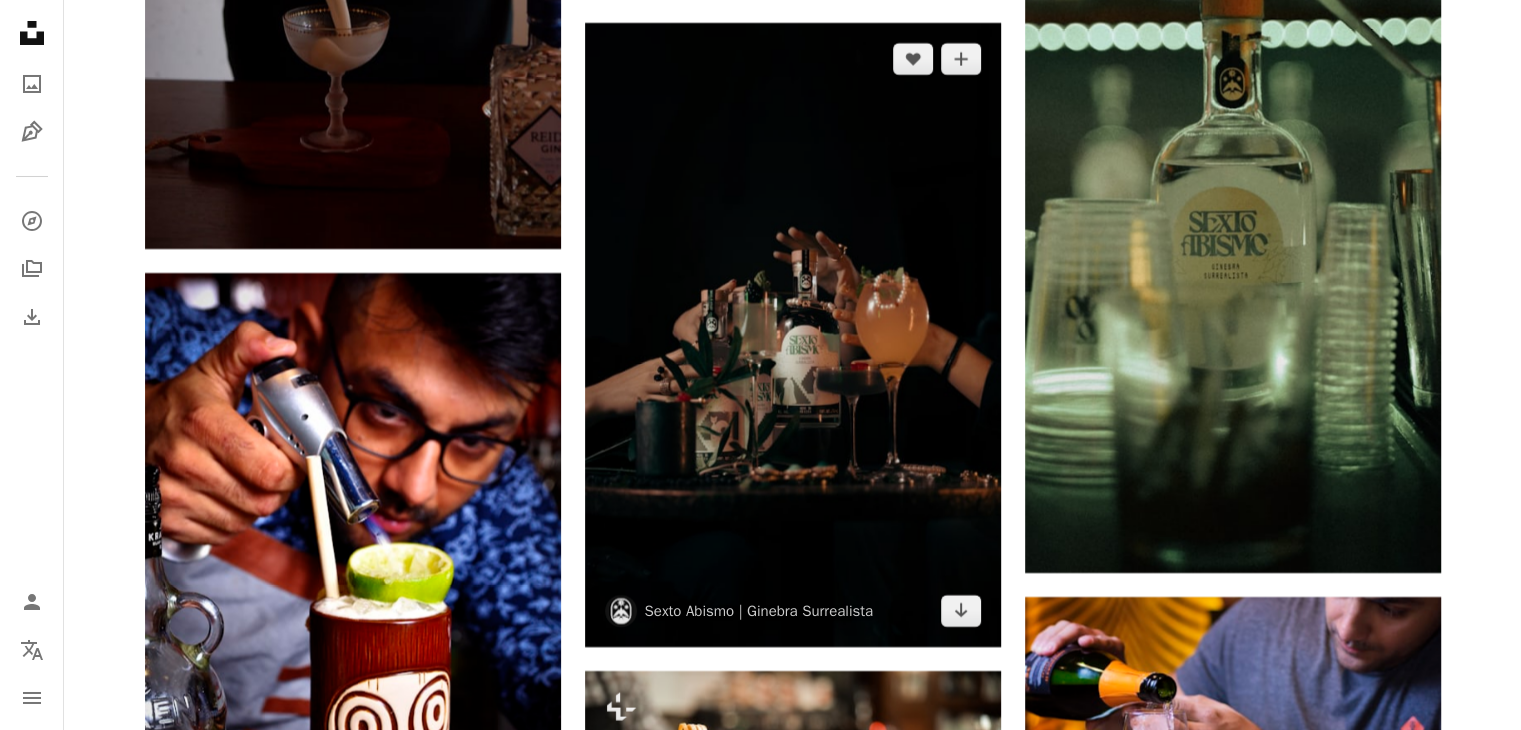click at bounding box center (793, 335) 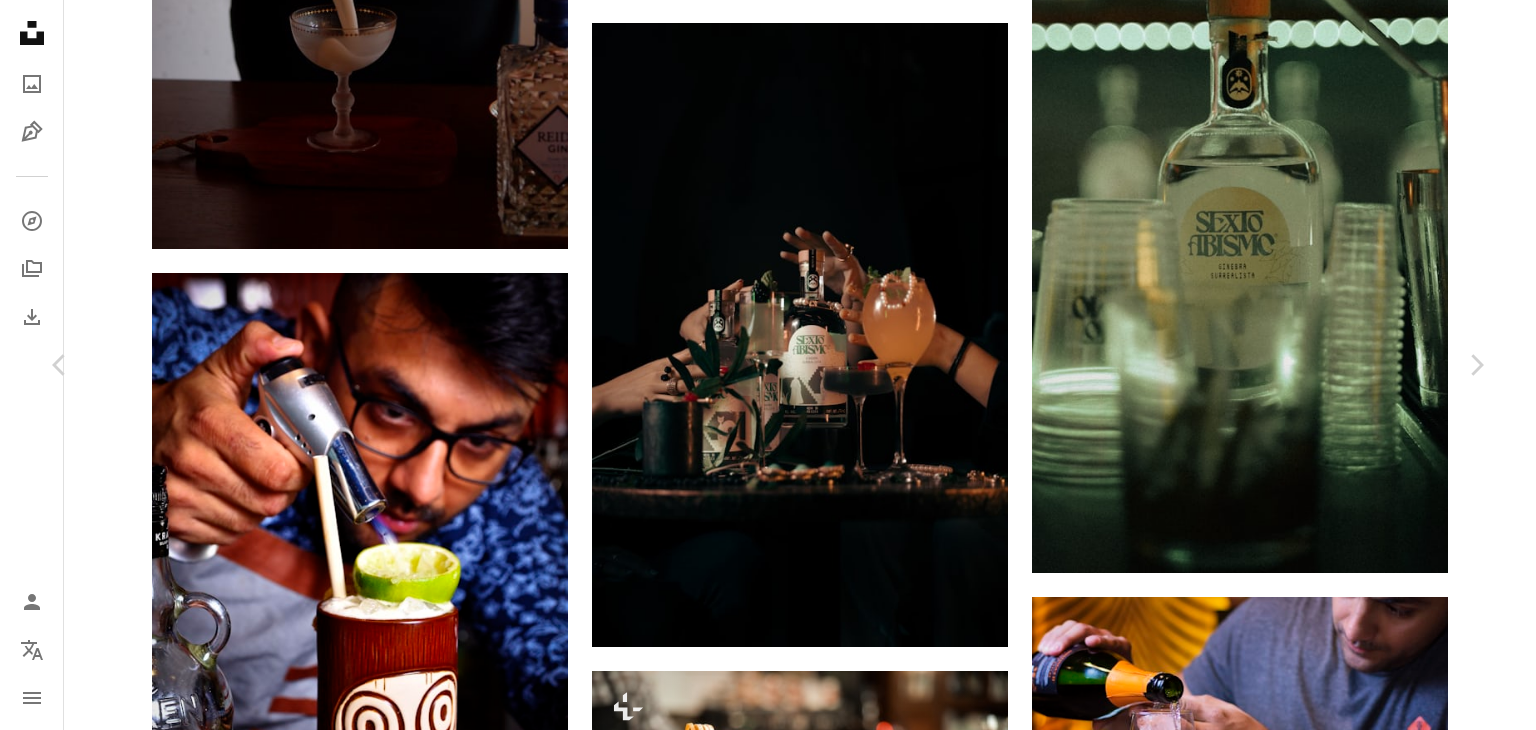 click on "An X shape" at bounding box center (20, 20) 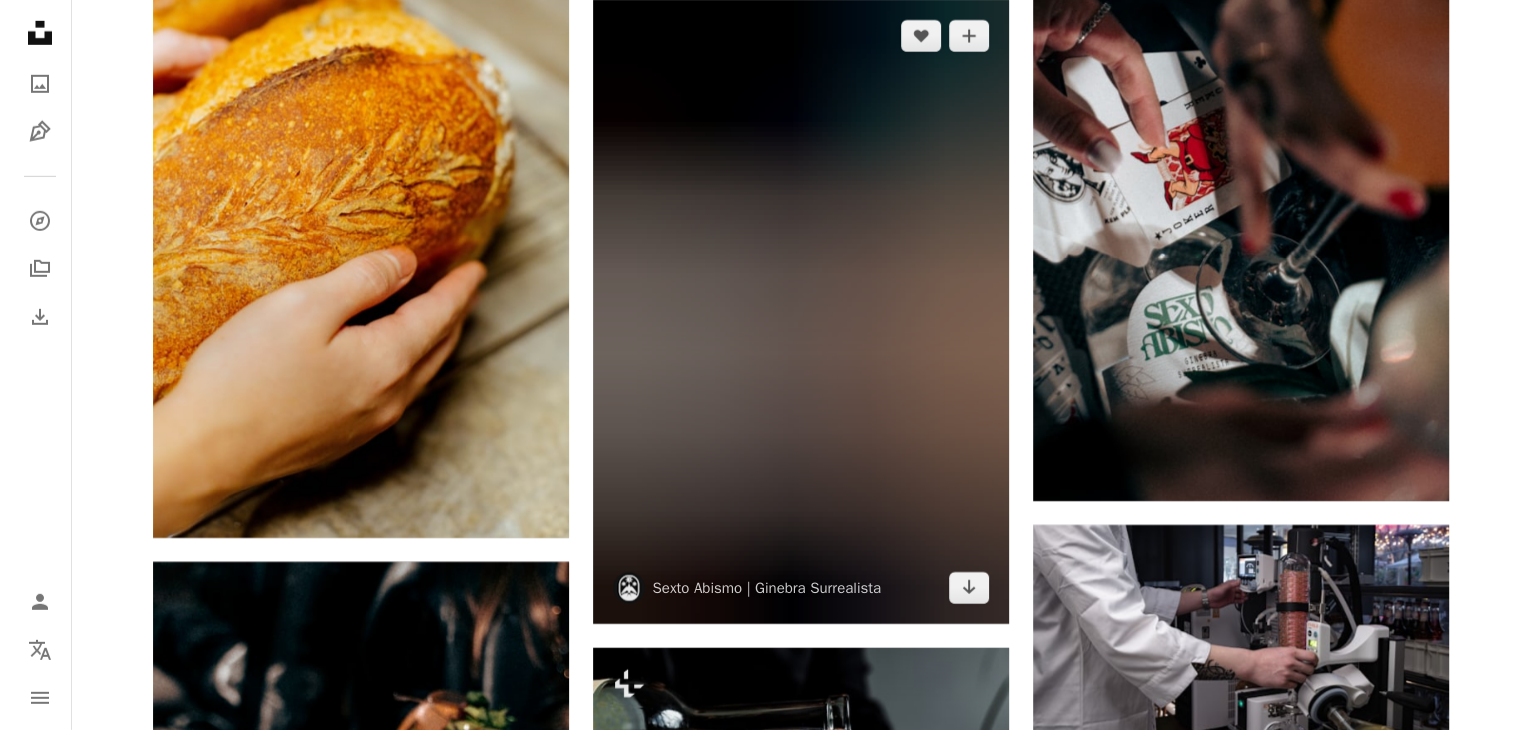 scroll, scrollTop: 67000, scrollLeft: 0, axis: vertical 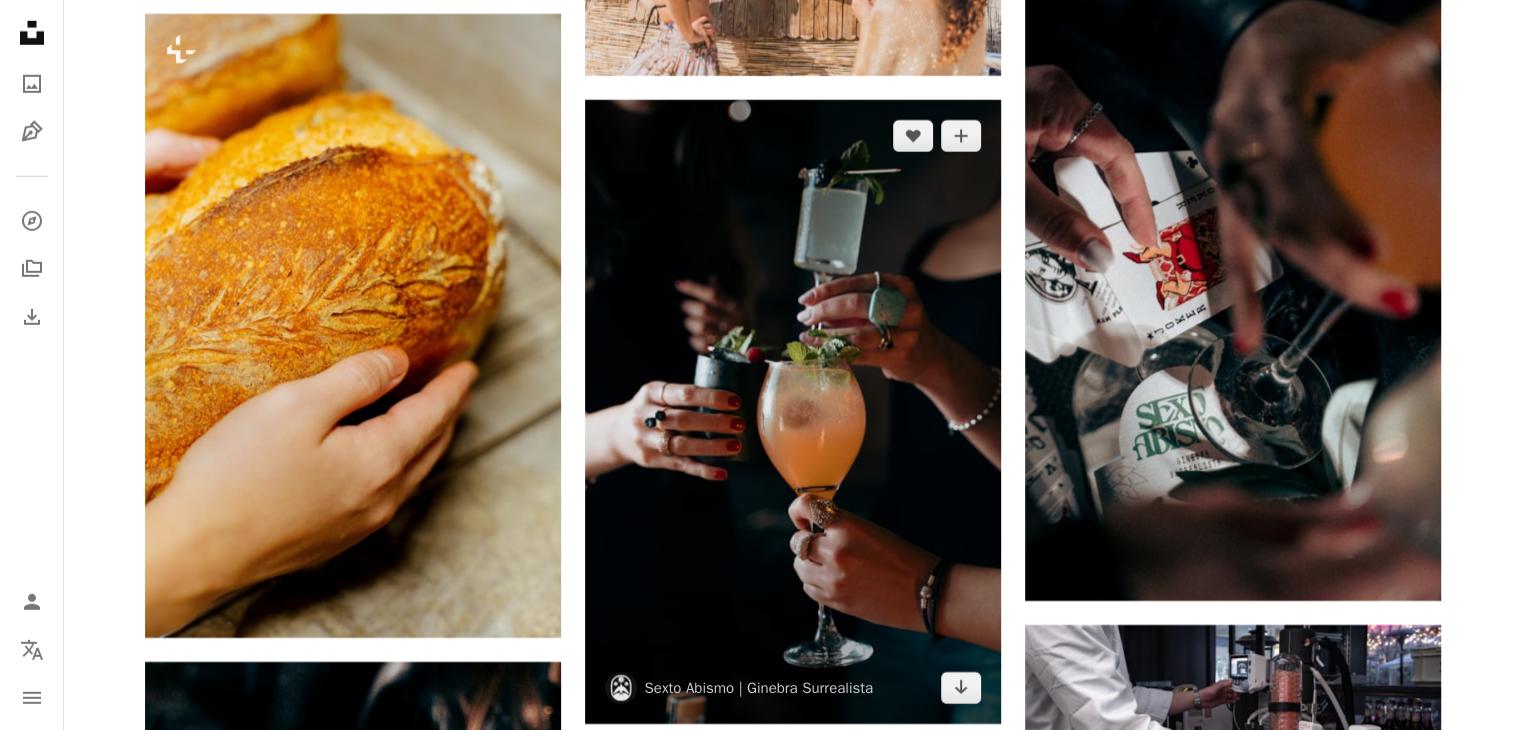 click at bounding box center [793, 412] 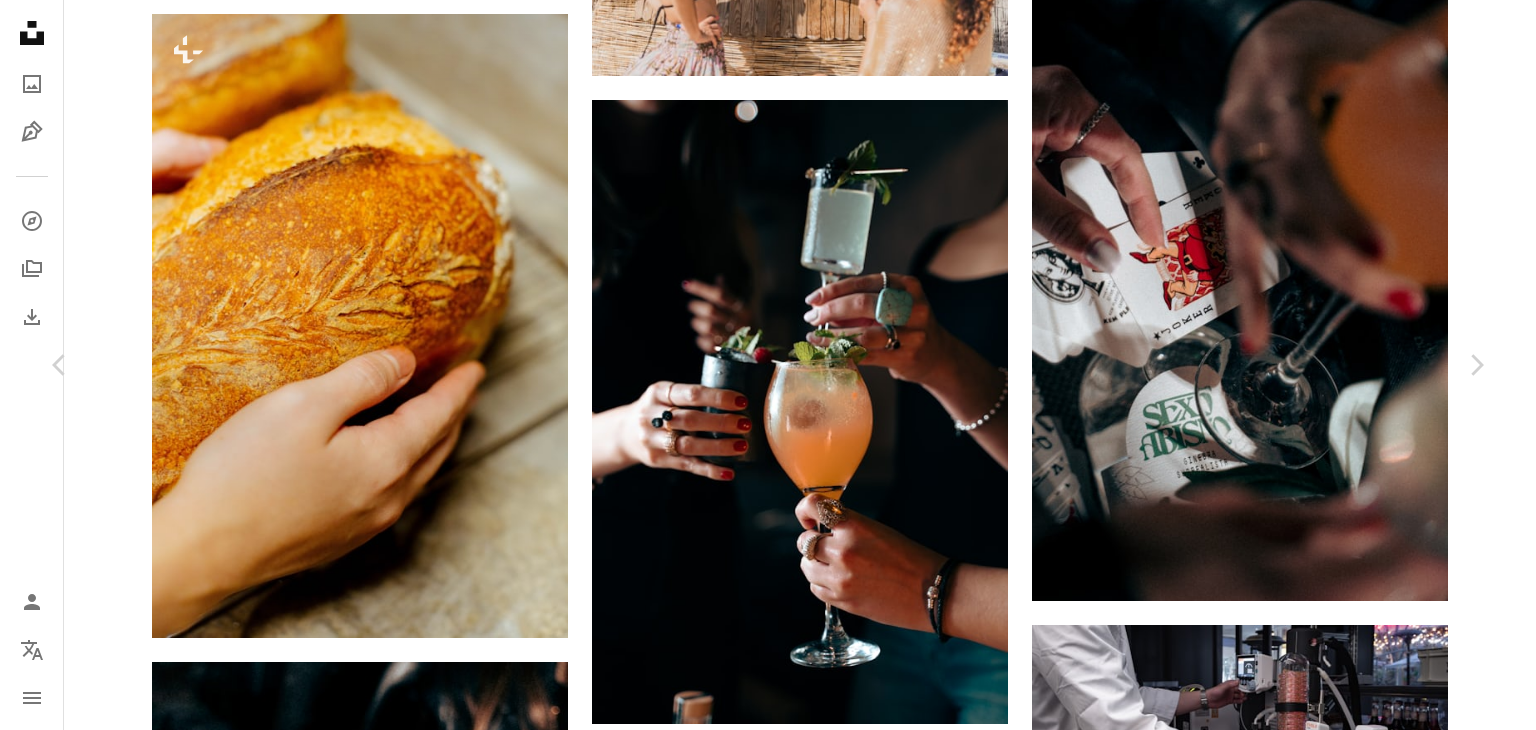 click on "Chevron down" 